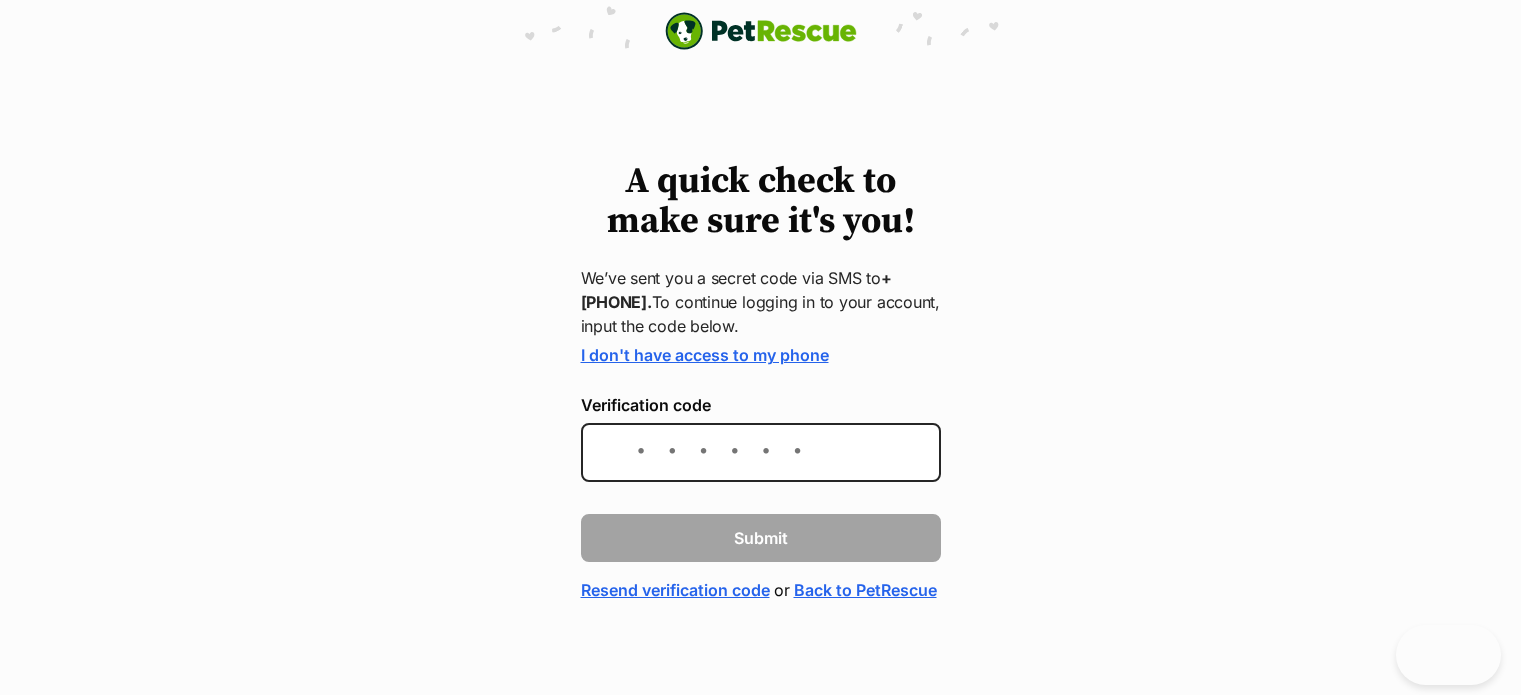 scroll, scrollTop: 0, scrollLeft: 0, axis: both 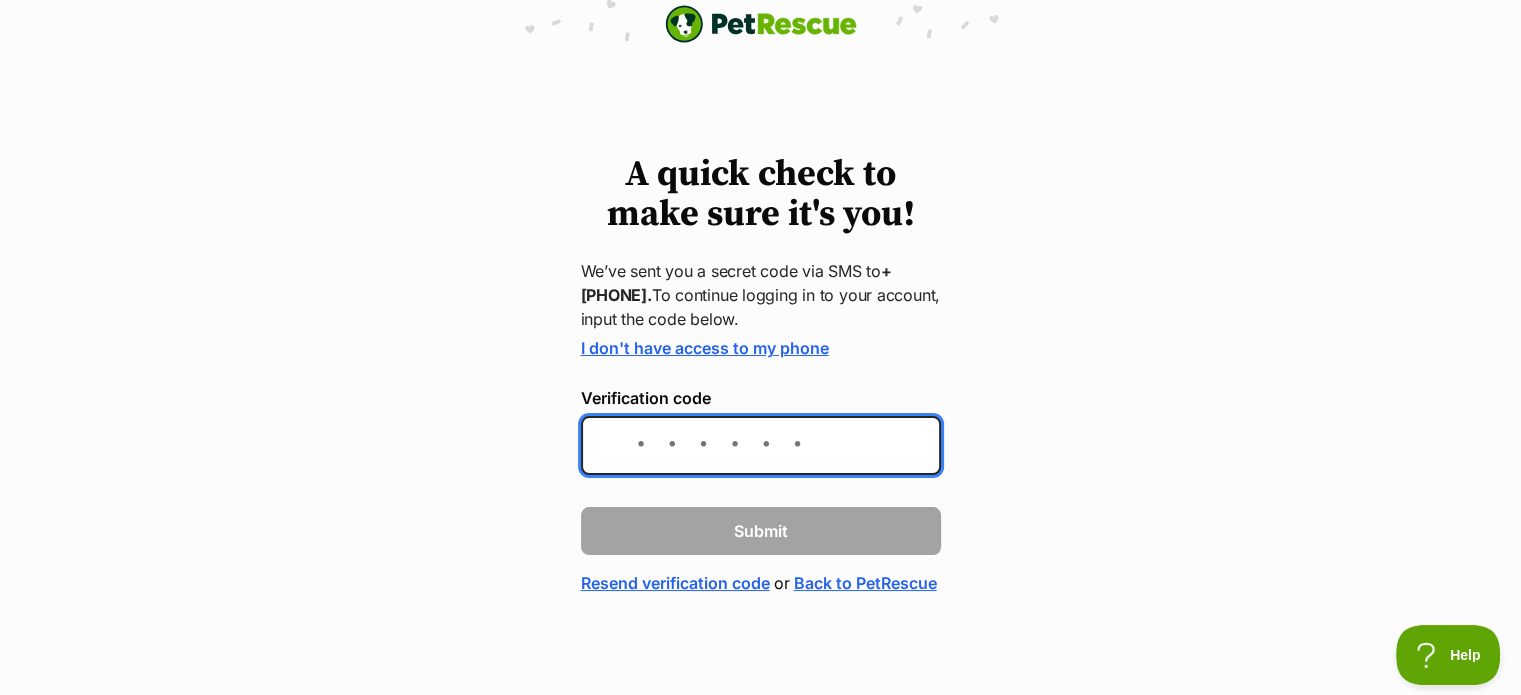 click on "Verification code" at bounding box center (761, 445) 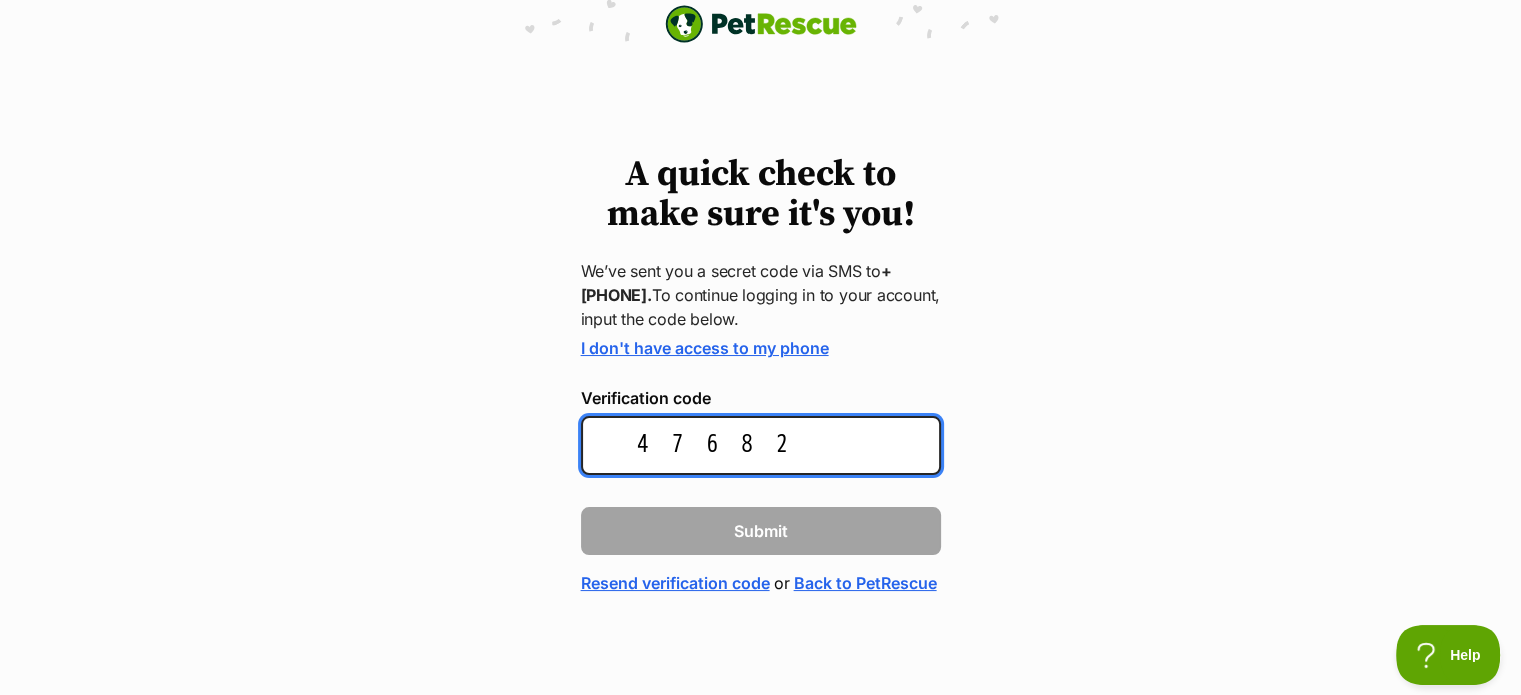 type on "476829" 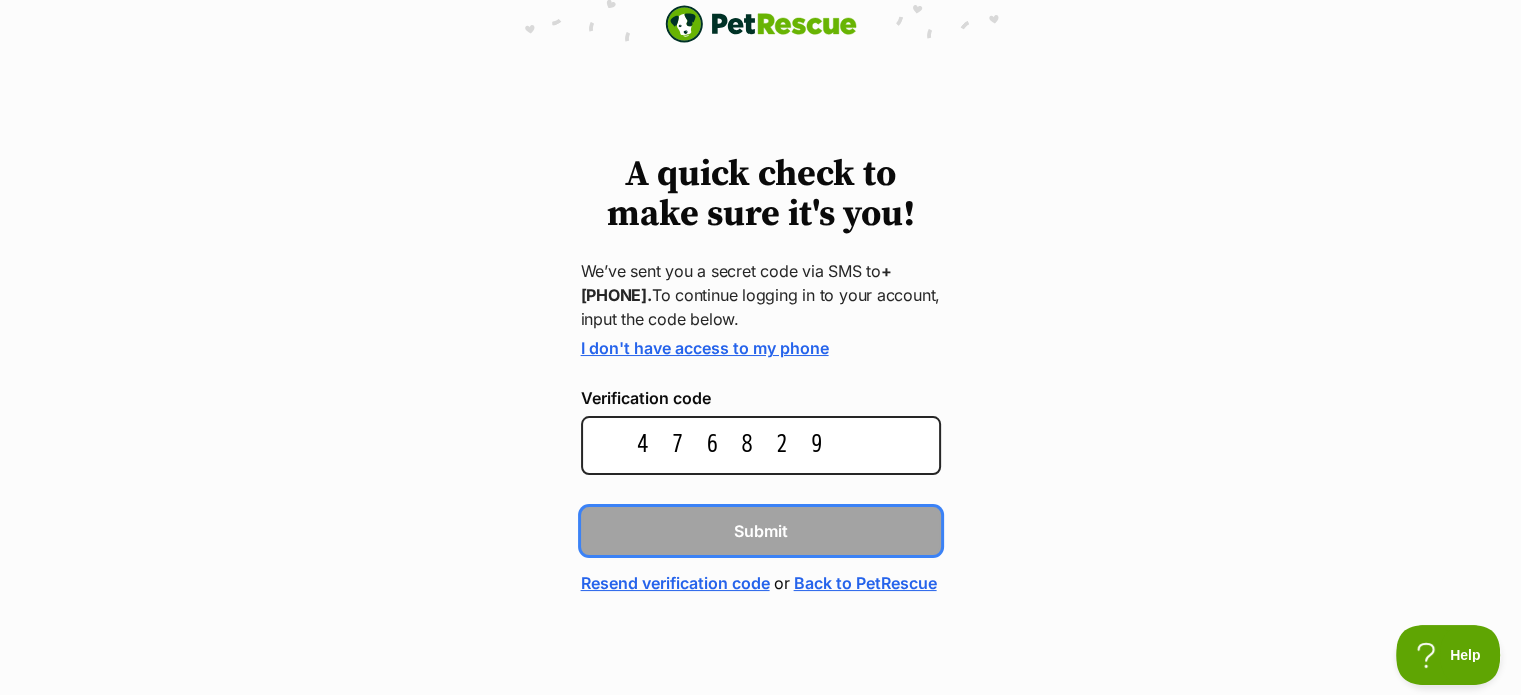 type 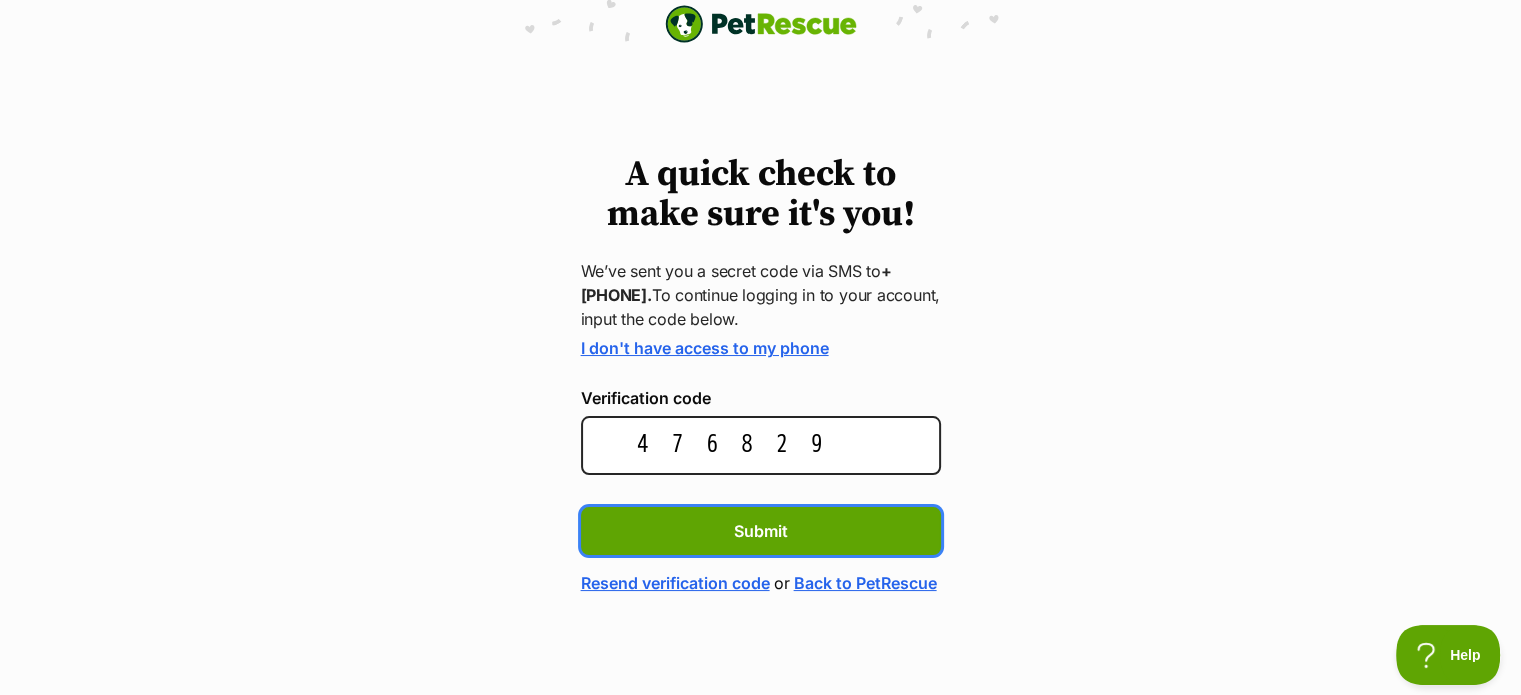 click on "Submit" at bounding box center [761, 531] 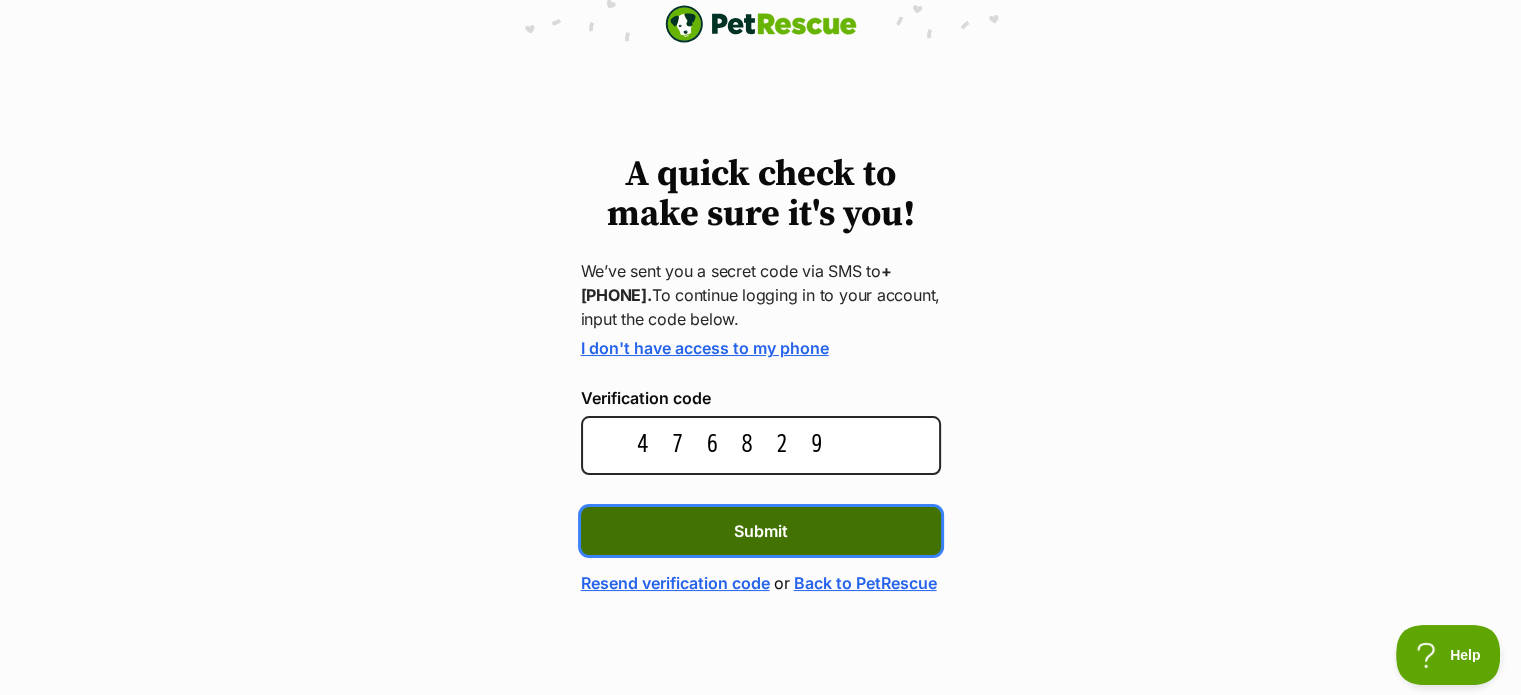 click on "Submit" at bounding box center (761, 531) 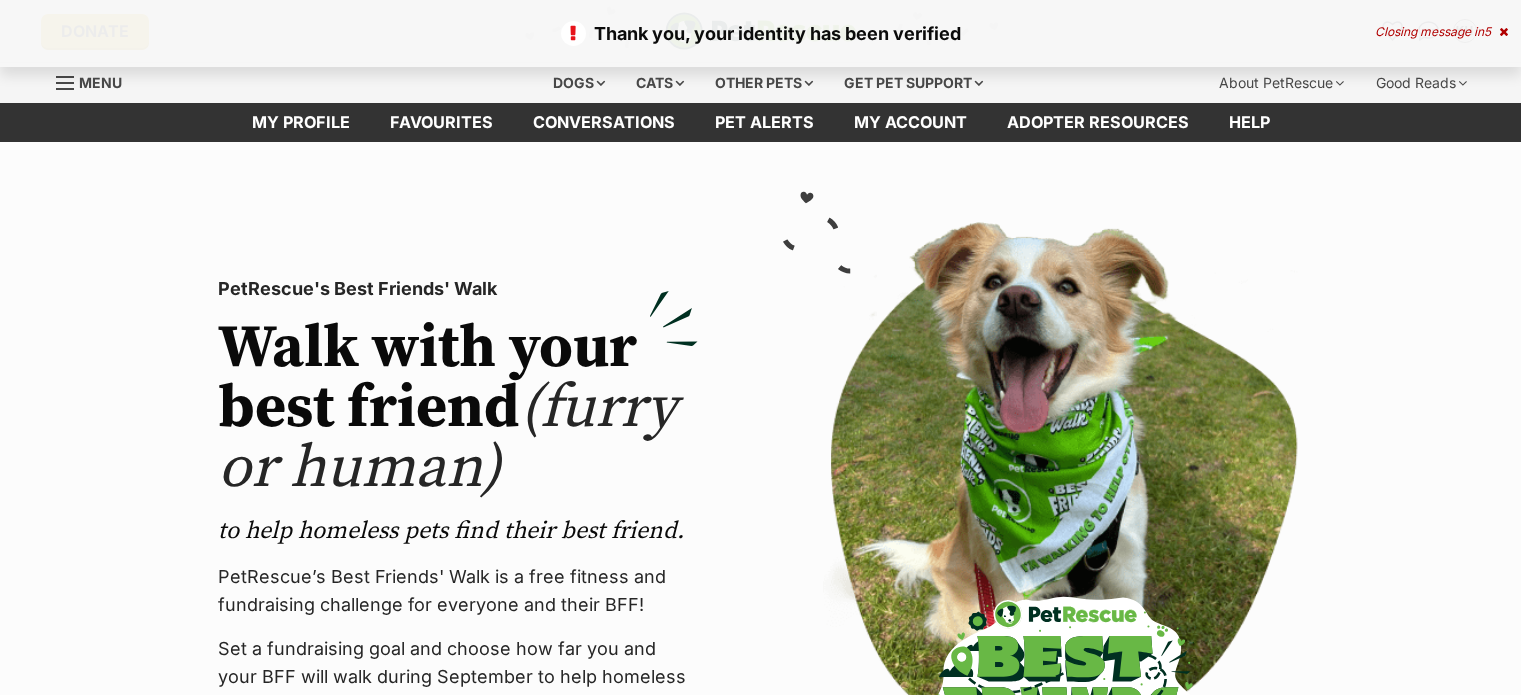 scroll, scrollTop: 0, scrollLeft: 0, axis: both 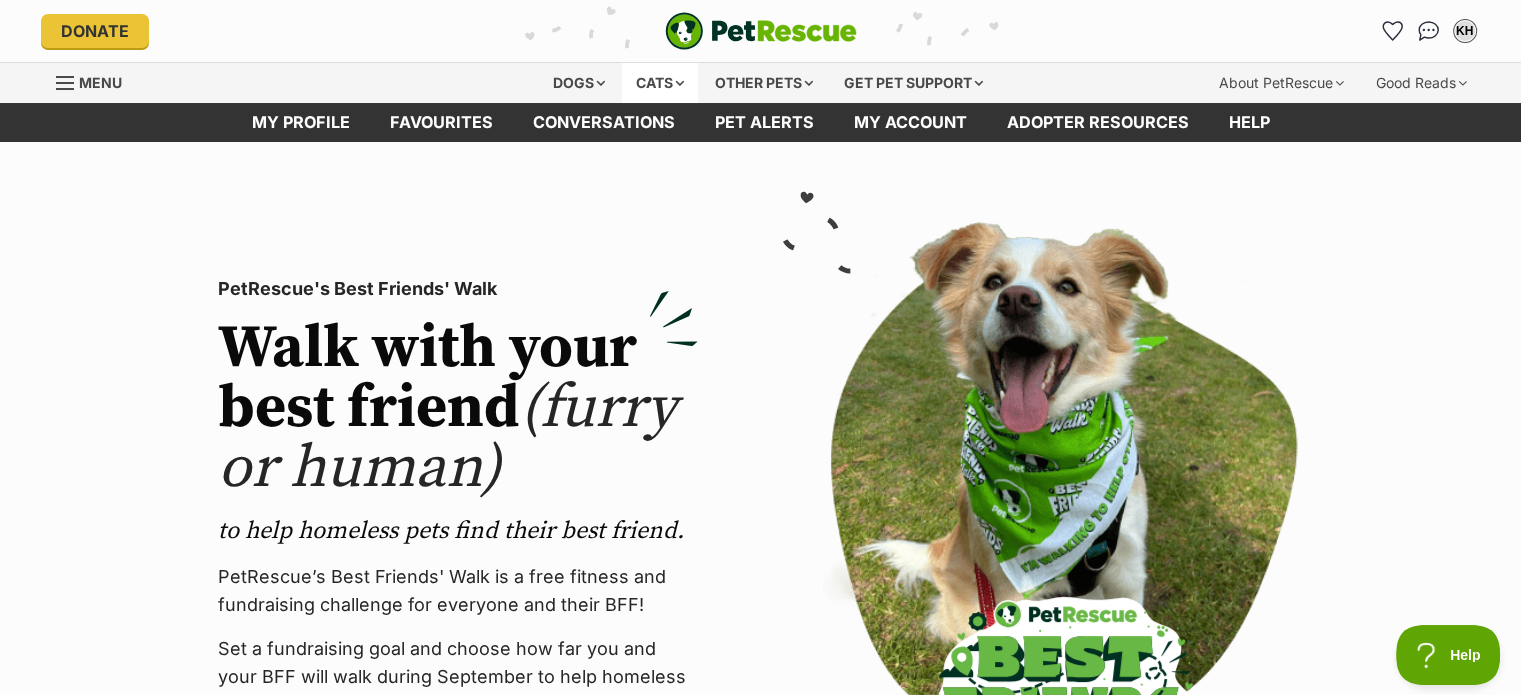 click on "Cats" at bounding box center (660, 83) 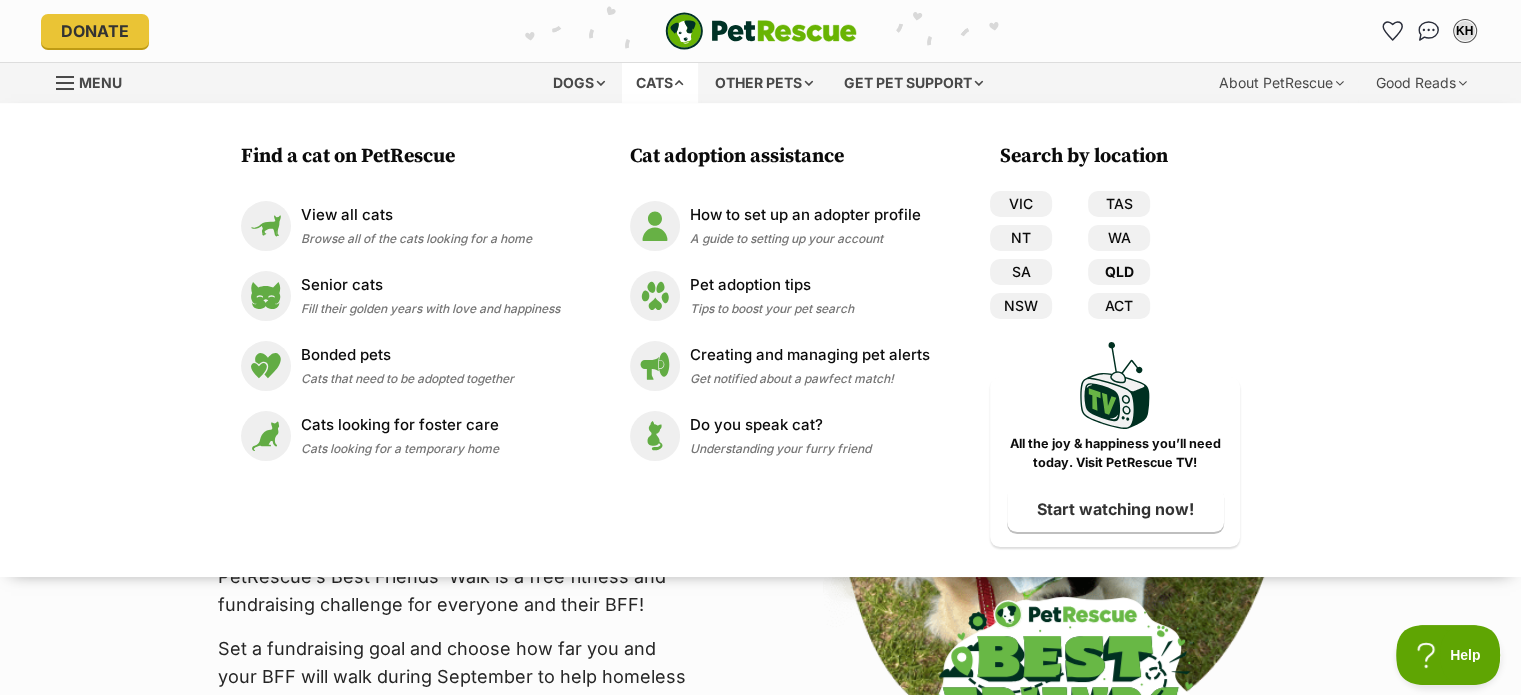 click on "QLD" at bounding box center (1119, 272) 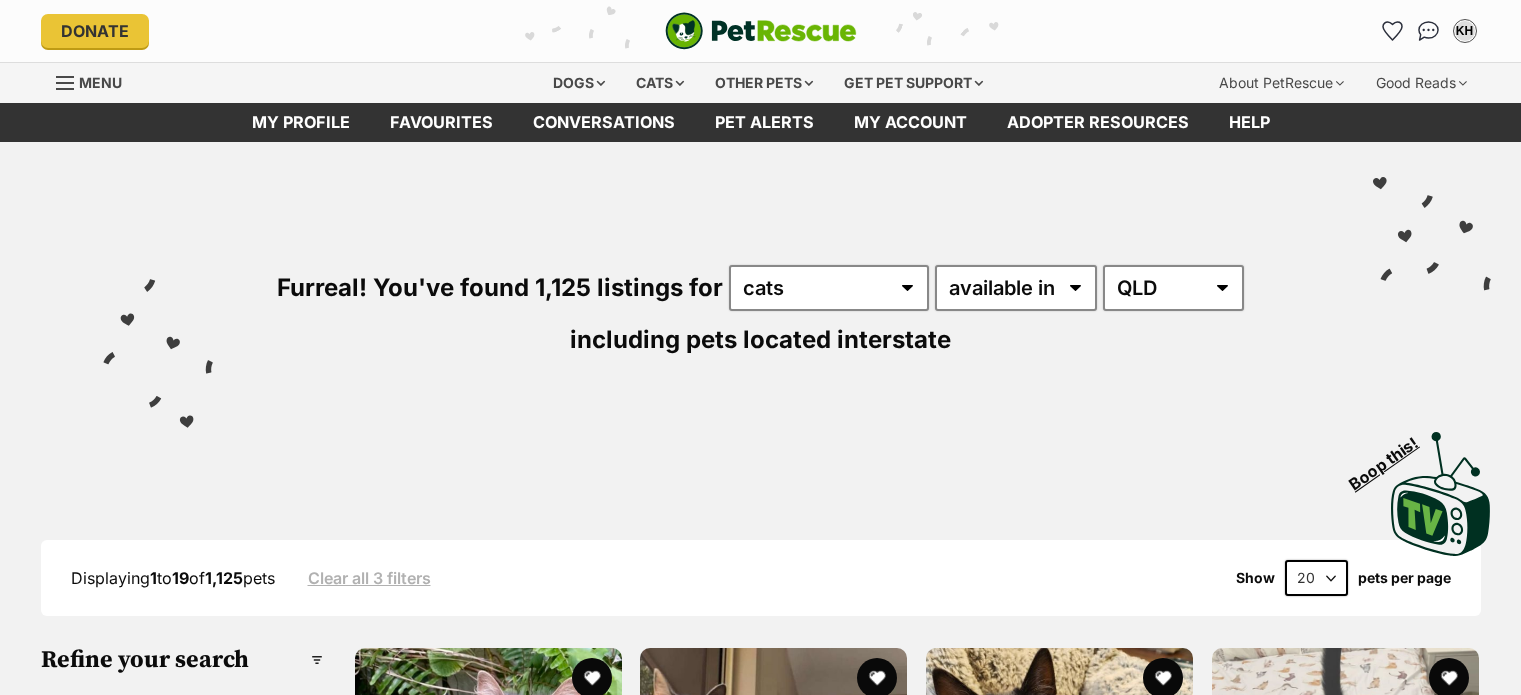 scroll, scrollTop: 0, scrollLeft: 0, axis: both 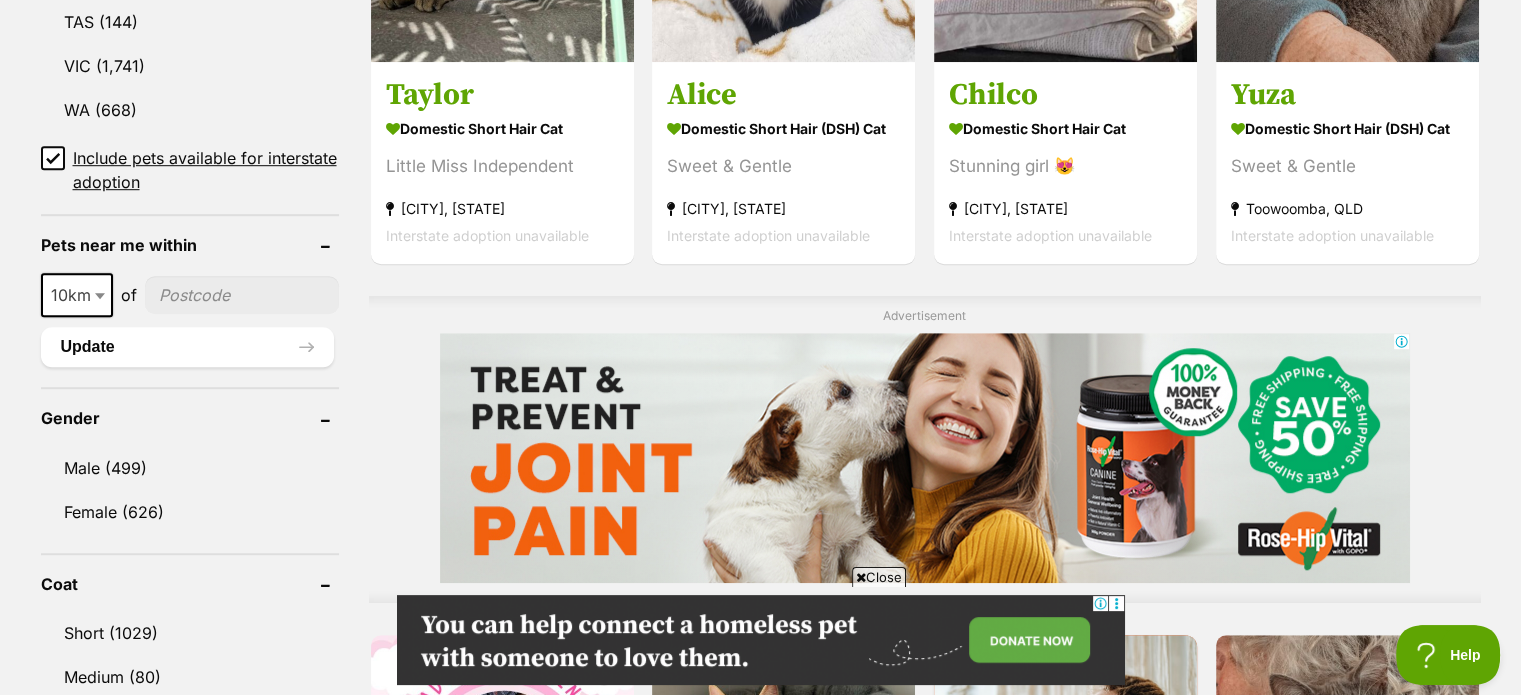 click at bounding box center [242, 295] 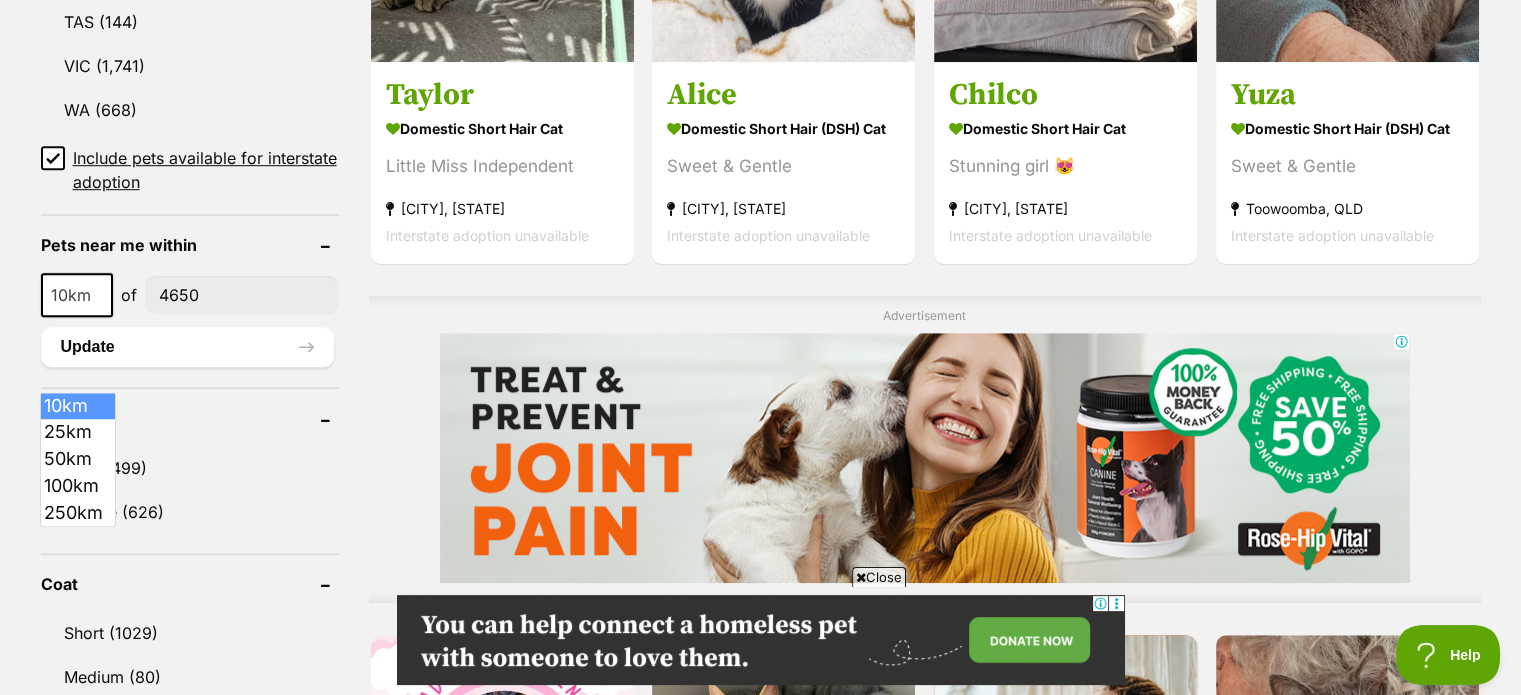 click at bounding box center [100, 296] 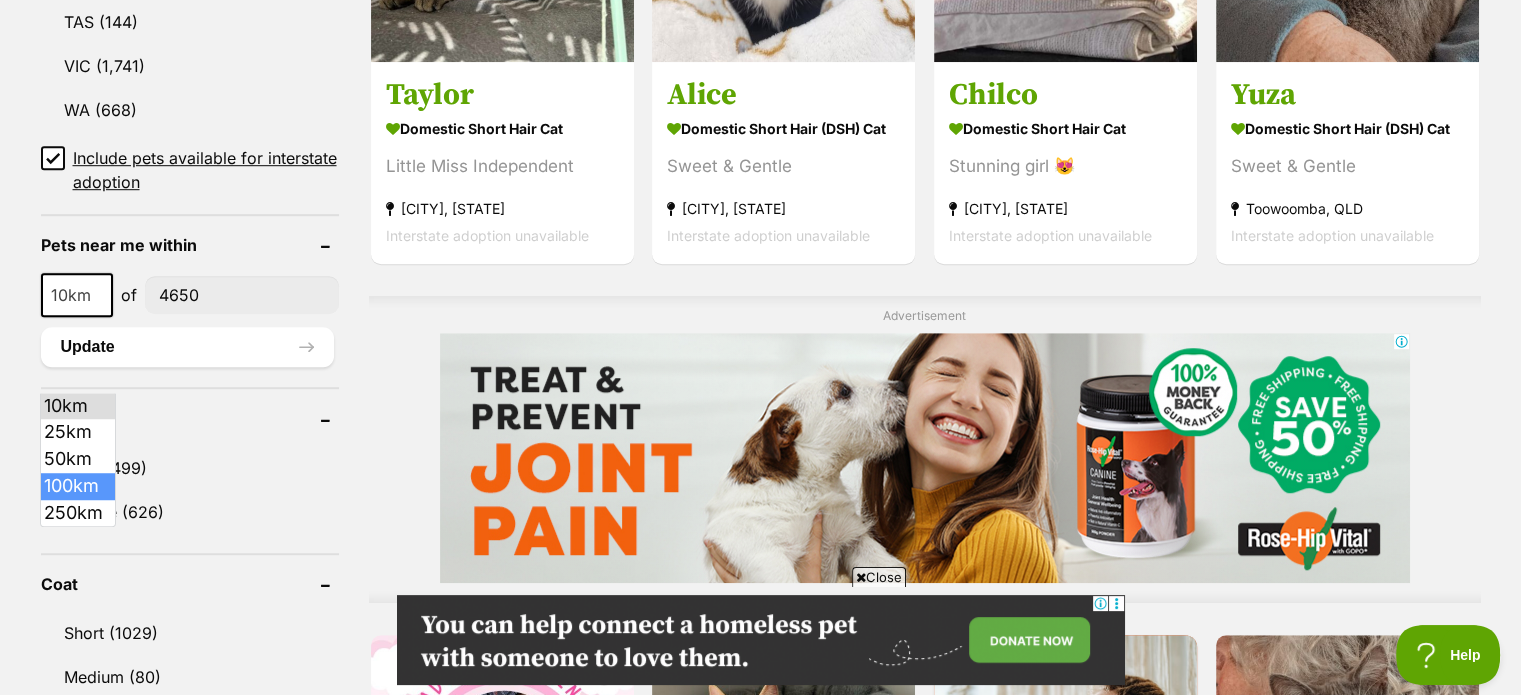 select on "100" 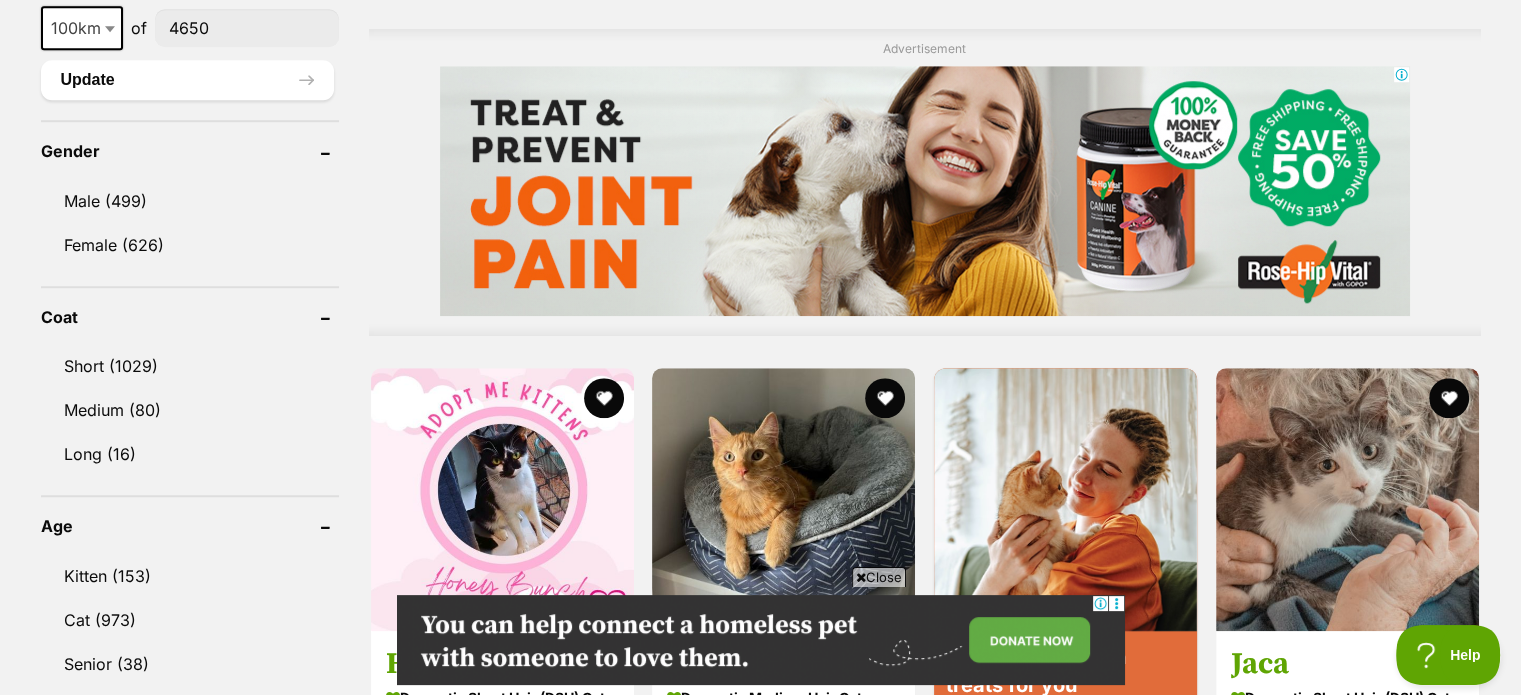 scroll, scrollTop: 1666, scrollLeft: 0, axis: vertical 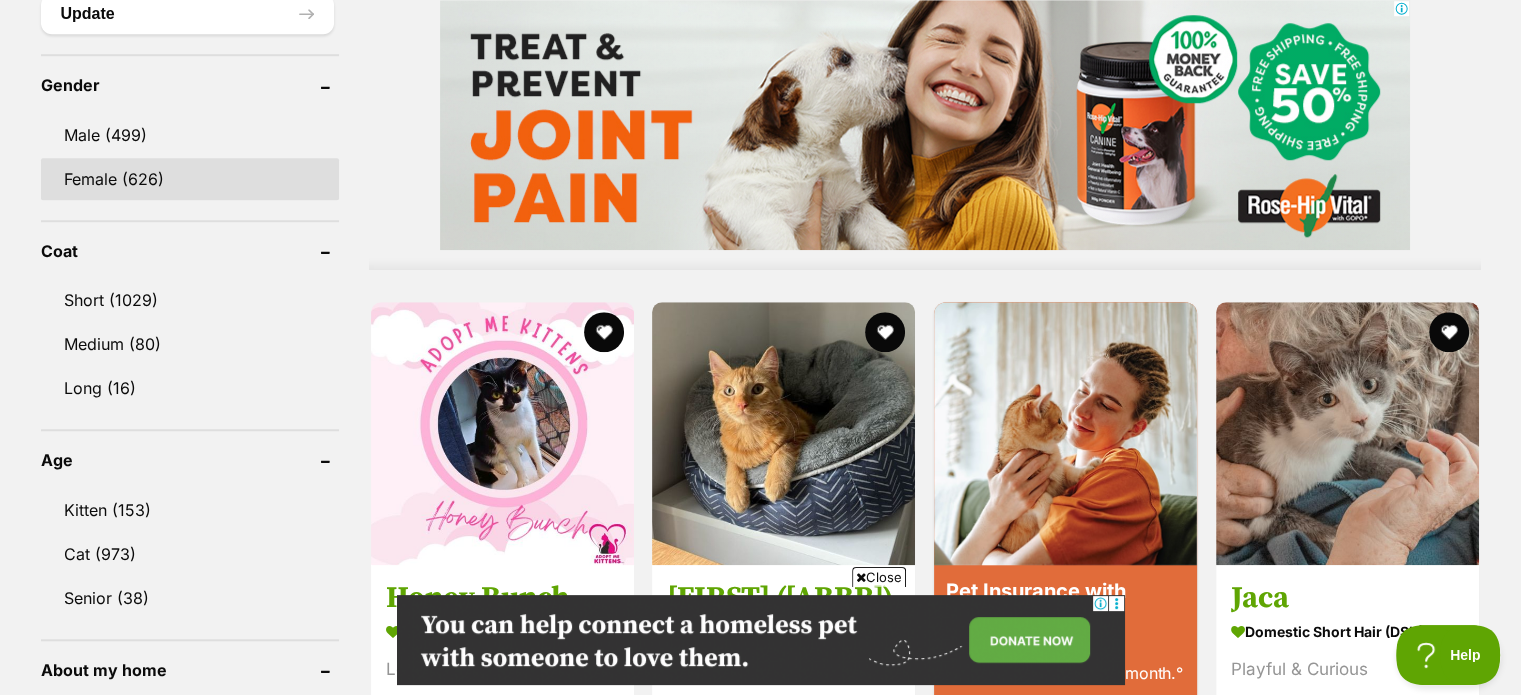 click on "Female (626)" at bounding box center [190, 179] 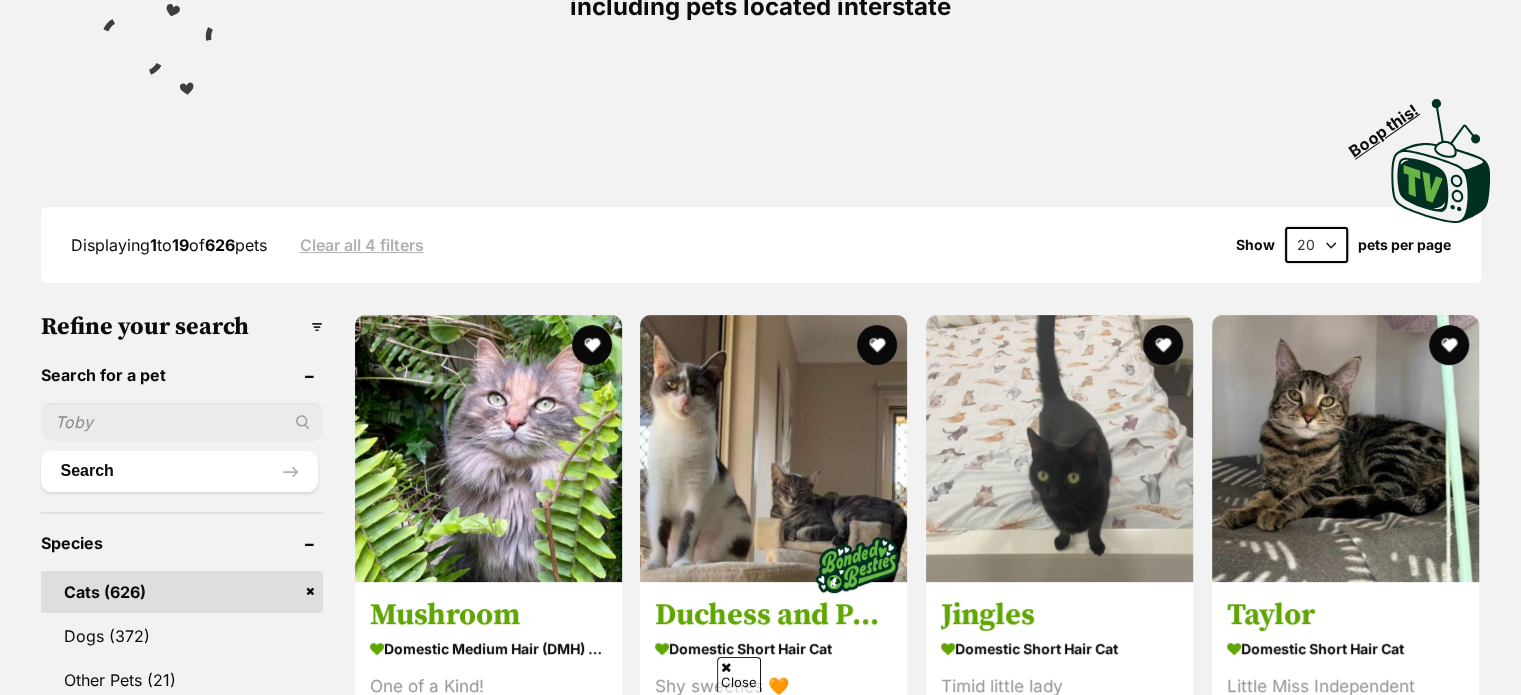 scroll, scrollTop: 372, scrollLeft: 0, axis: vertical 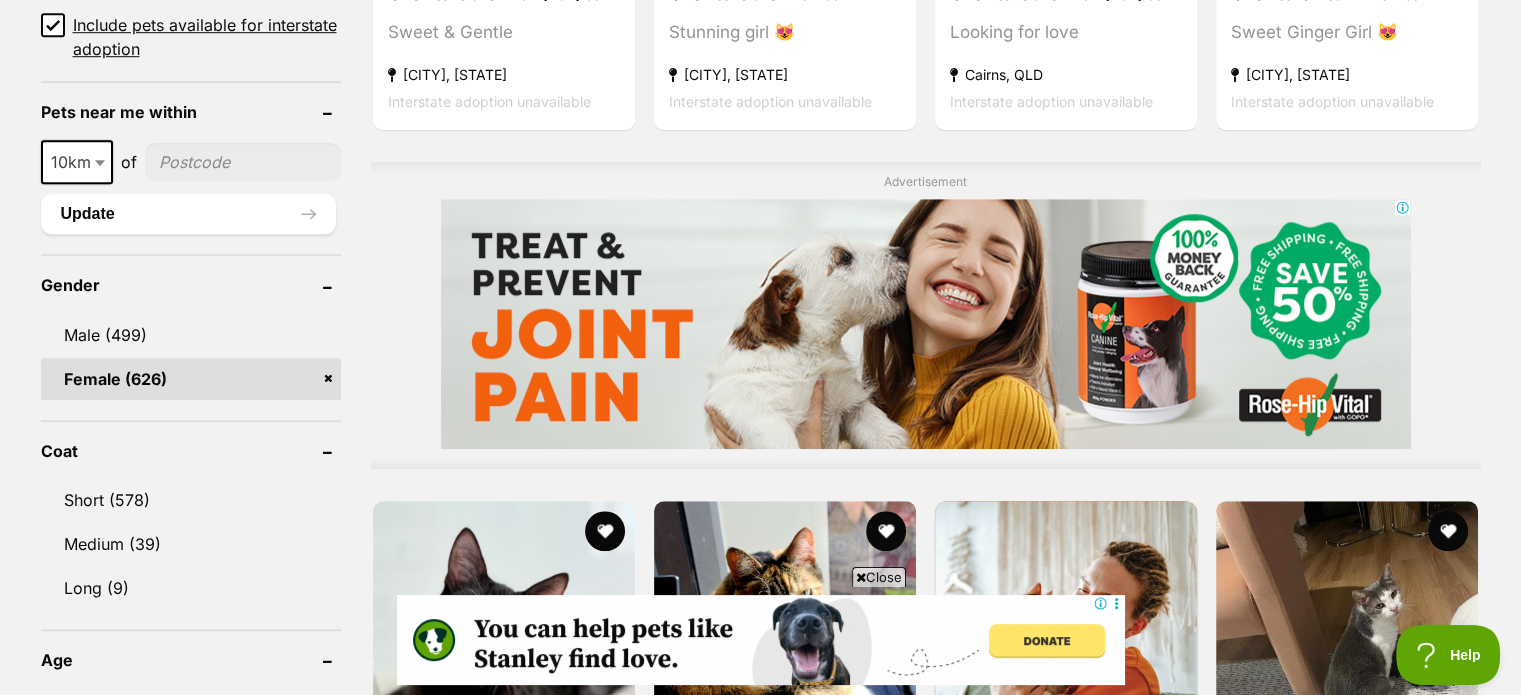 click at bounding box center (243, 162) 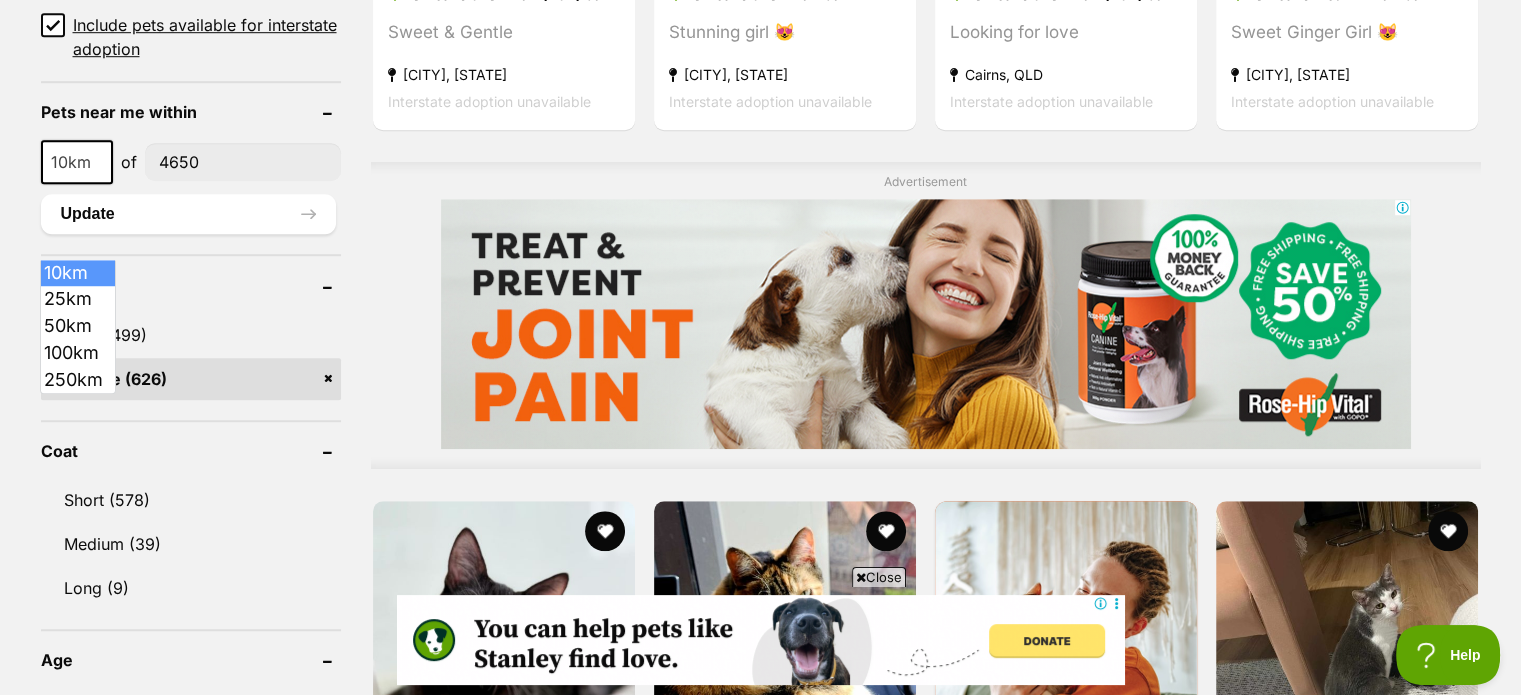 click at bounding box center (102, 162) 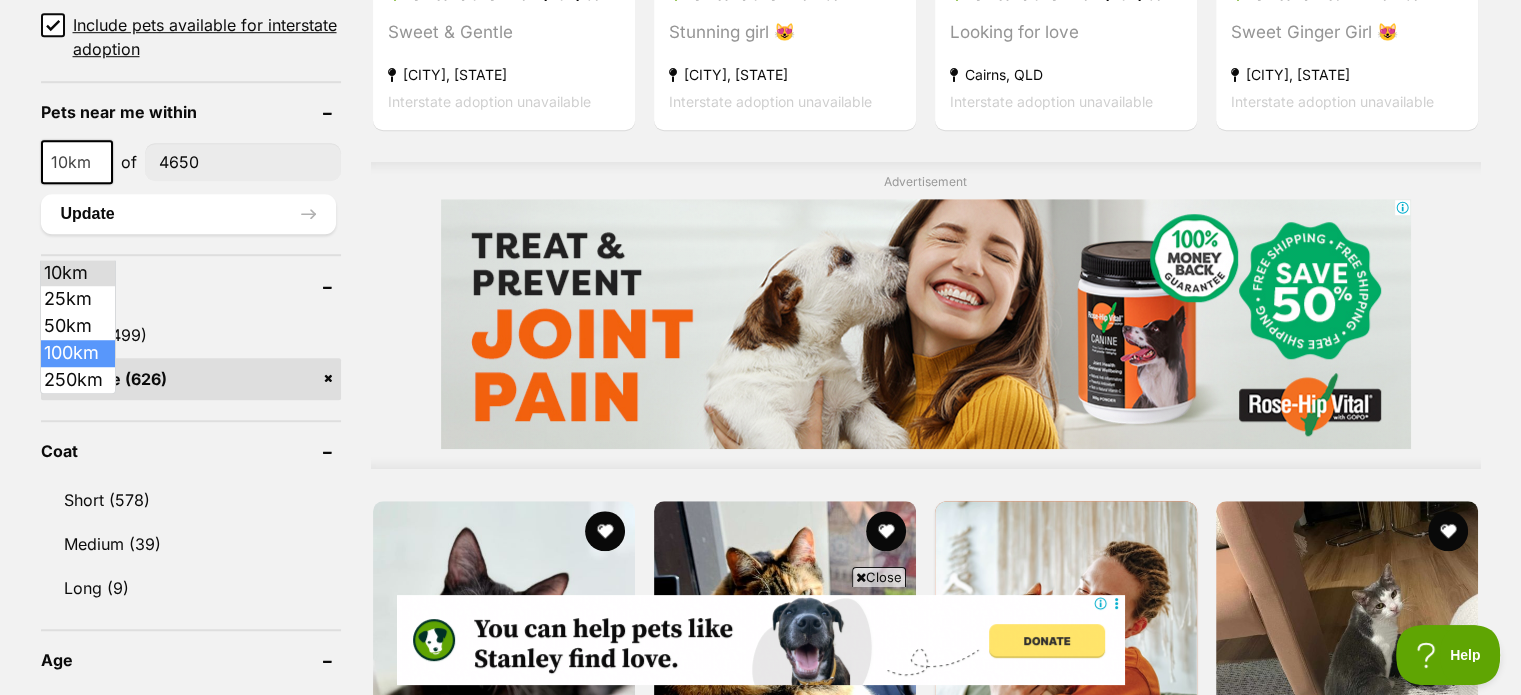 scroll, scrollTop: 0, scrollLeft: 0, axis: both 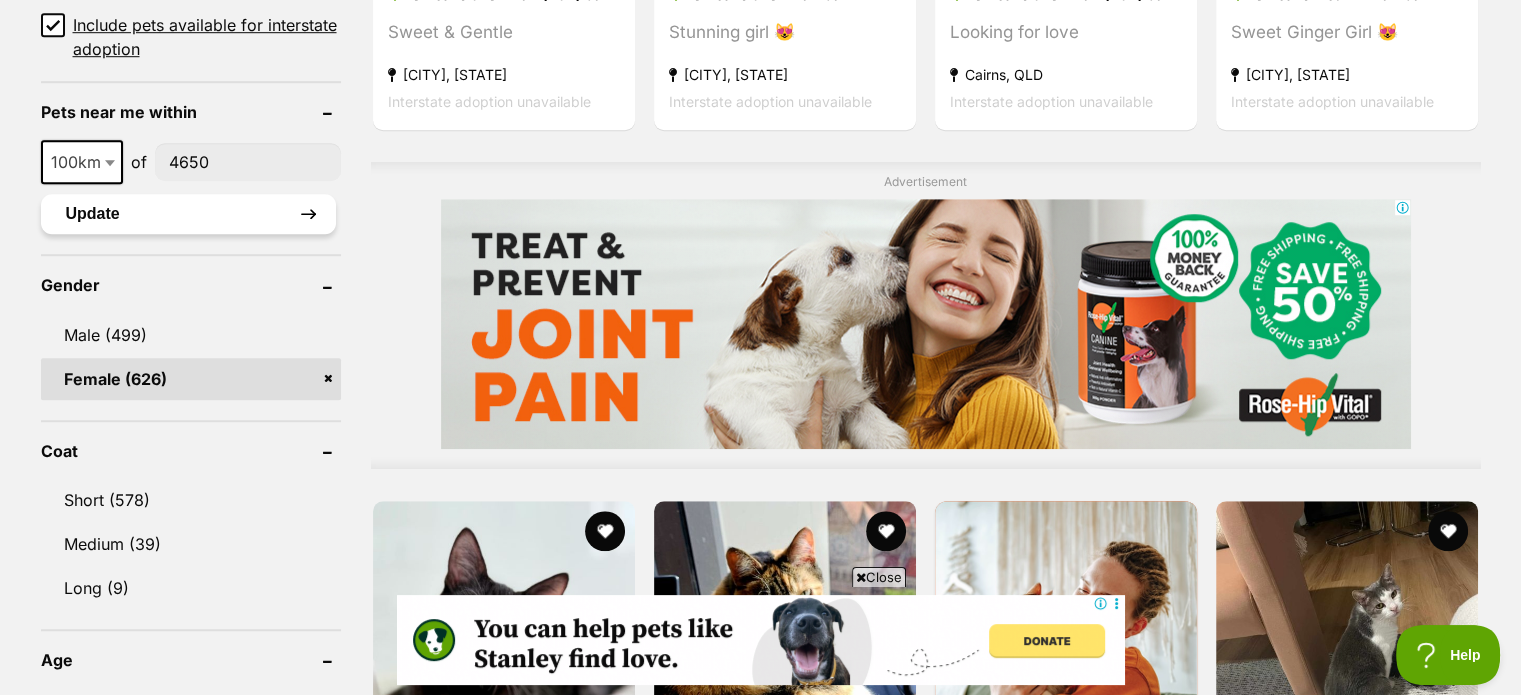 click on "Update" at bounding box center [188, 214] 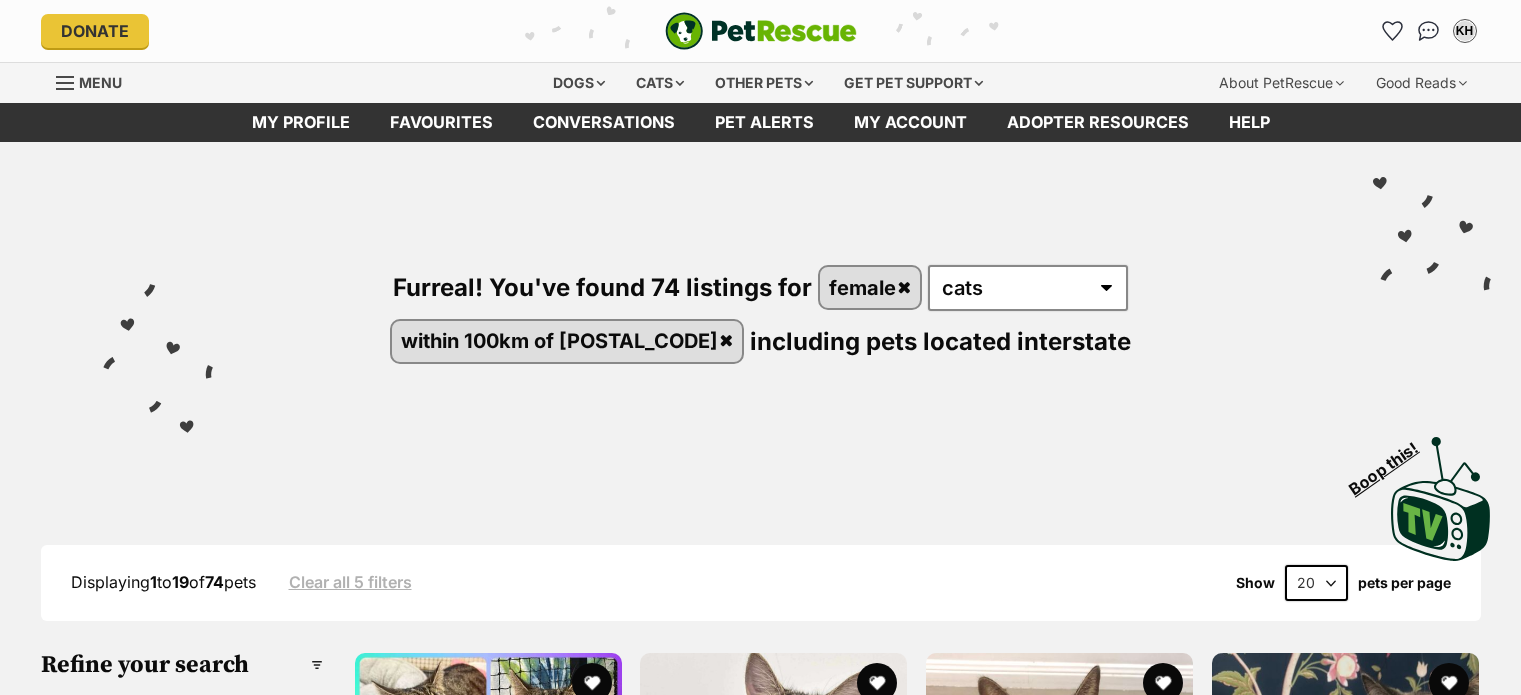 scroll, scrollTop: 0, scrollLeft: 0, axis: both 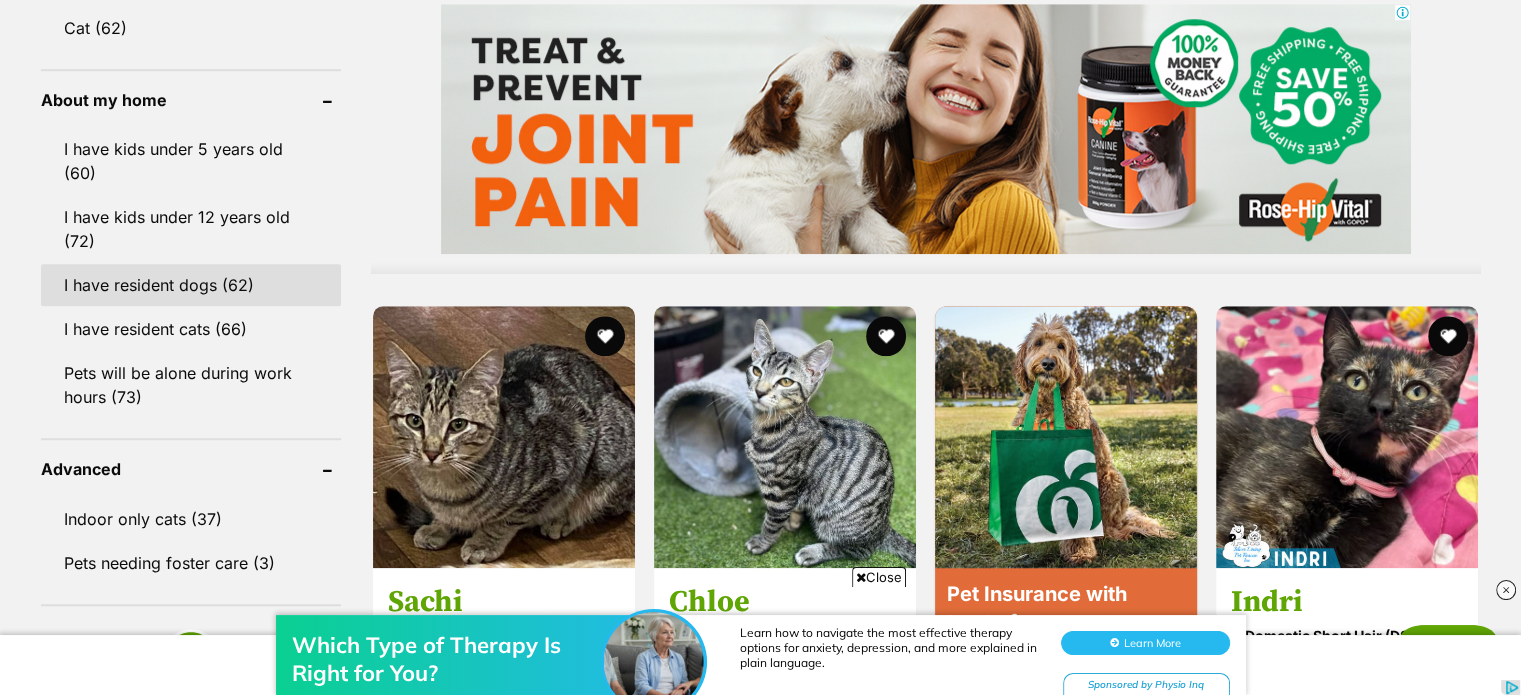 click on "I have resident dogs (62)" at bounding box center (191, 285) 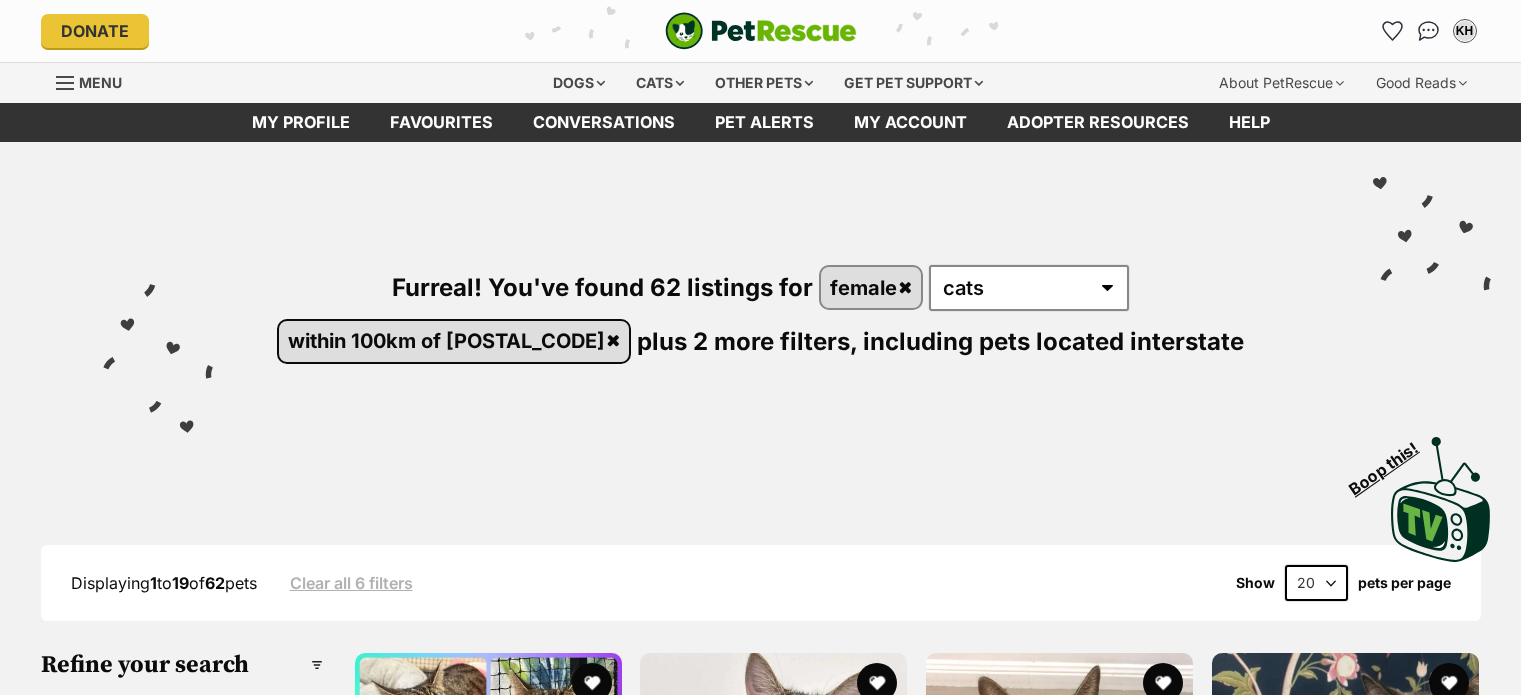 scroll, scrollTop: 0, scrollLeft: 0, axis: both 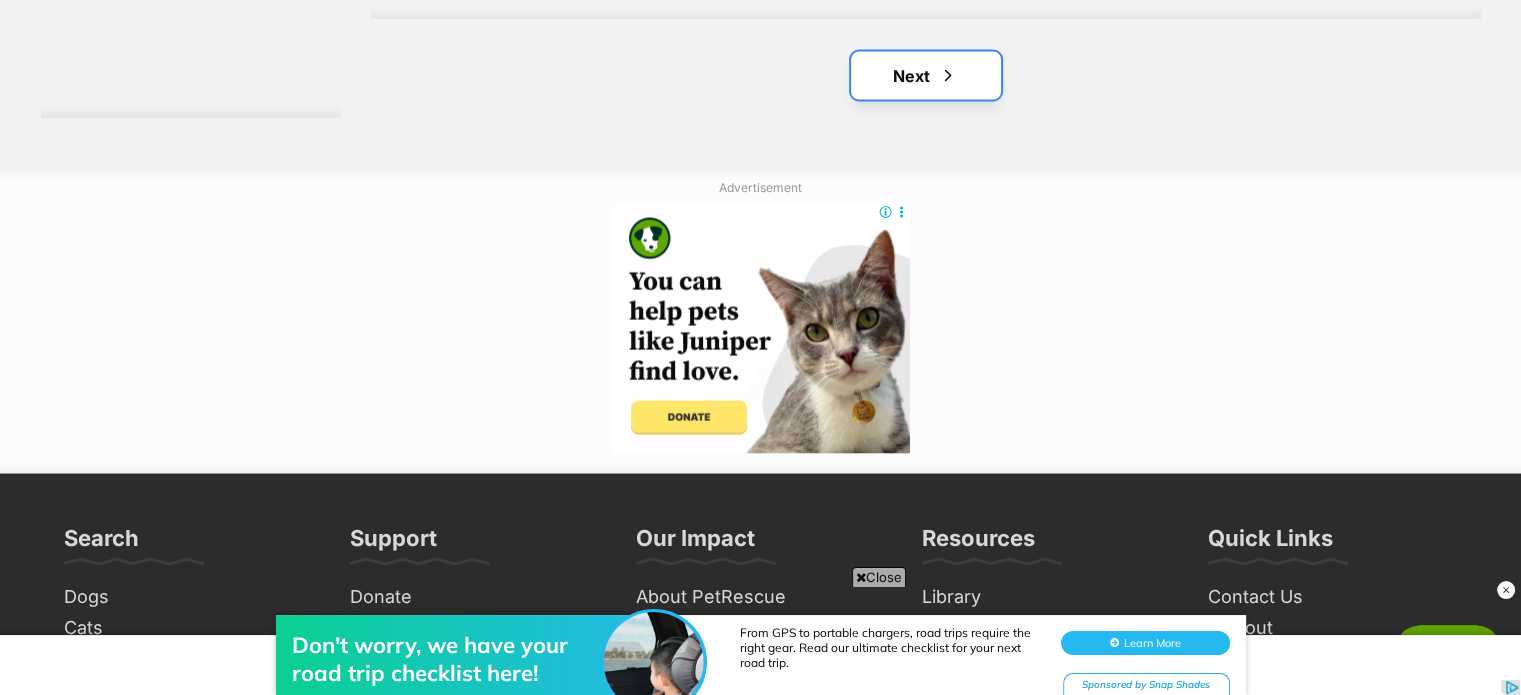 click on "Next" at bounding box center [926, 76] 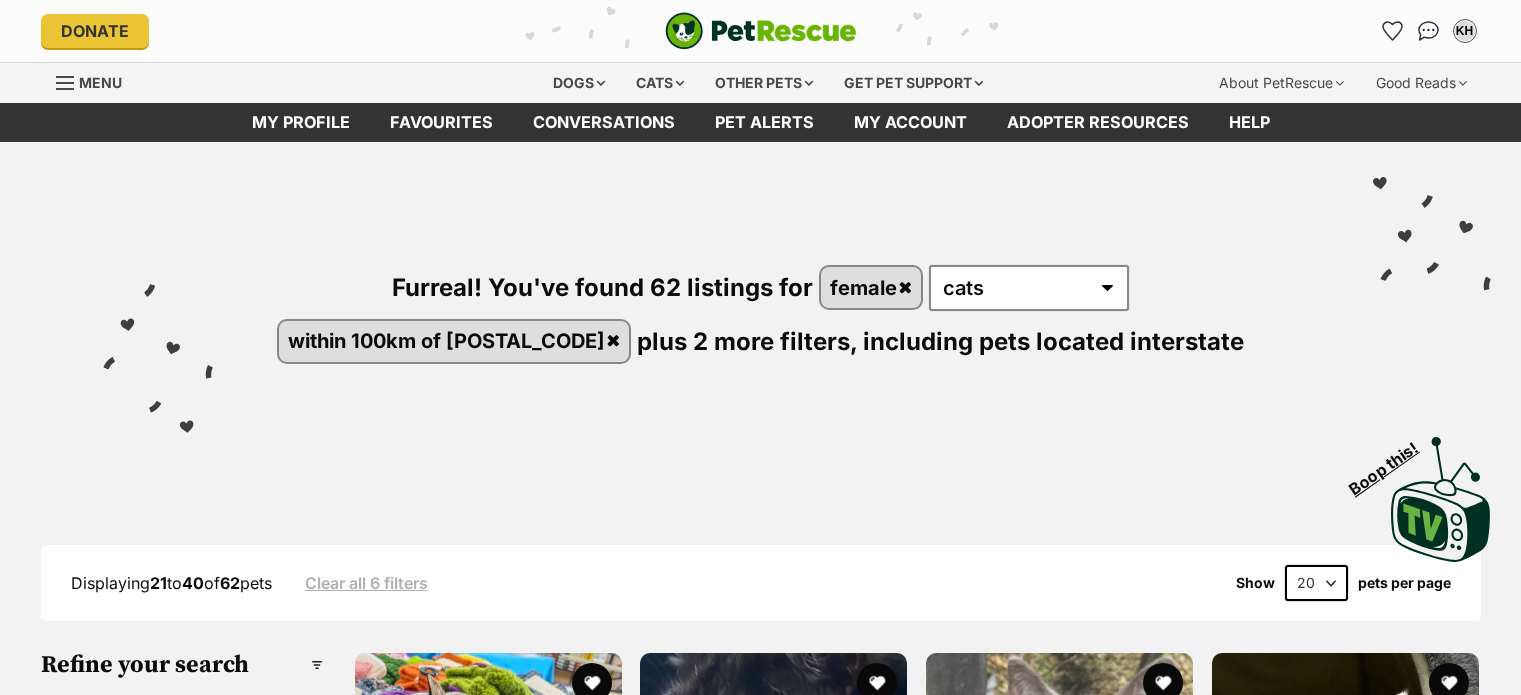 scroll, scrollTop: 0, scrollLeft: 0, axis: both 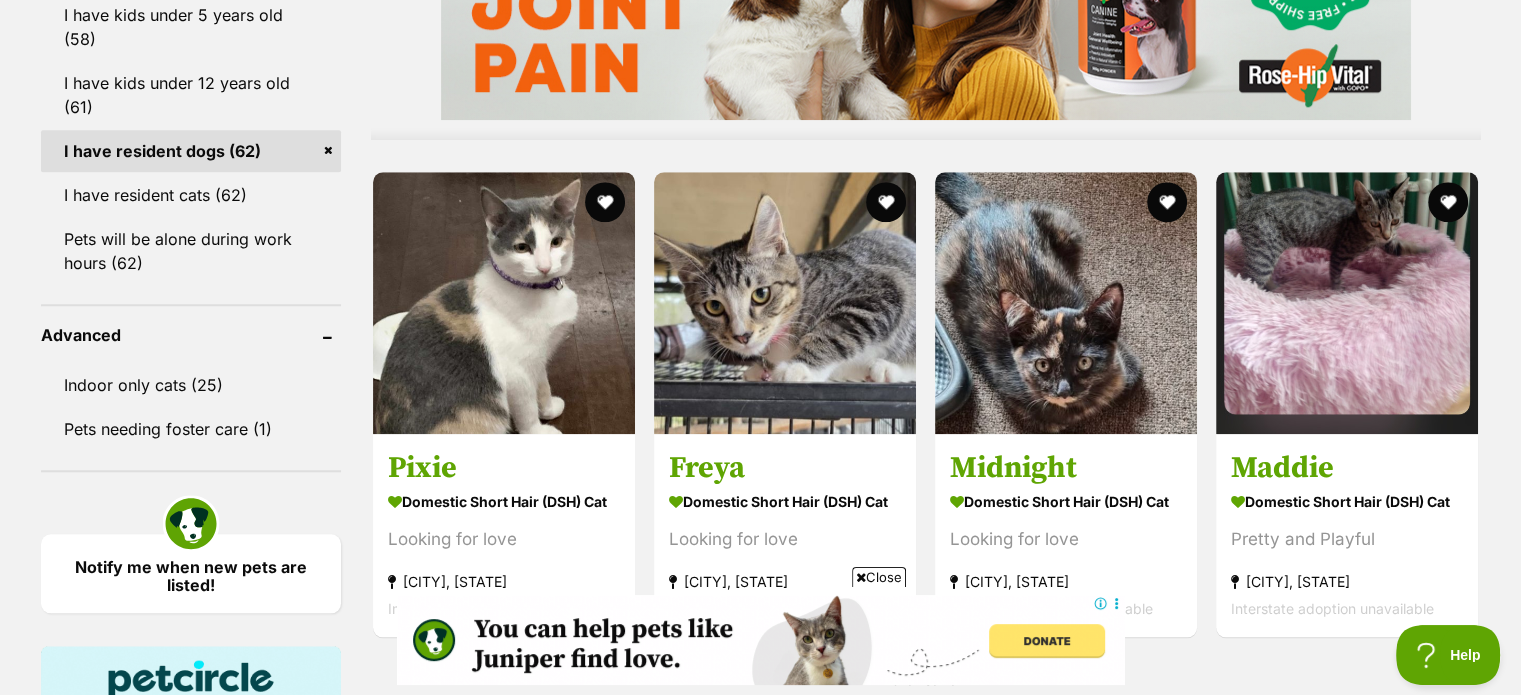 click at bounding box center [861, 577] 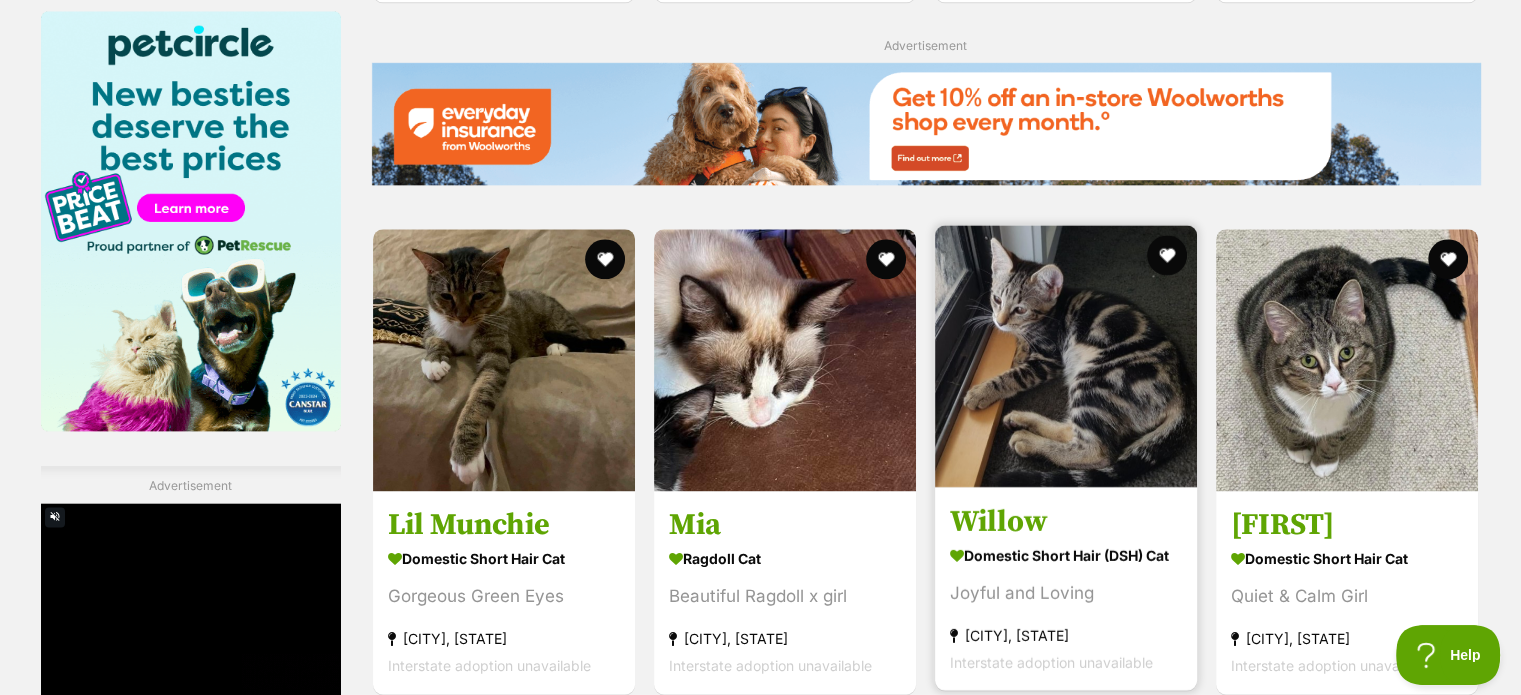 scroll, scrollTop: 2466, scrollLeft: 0, axis: vertical 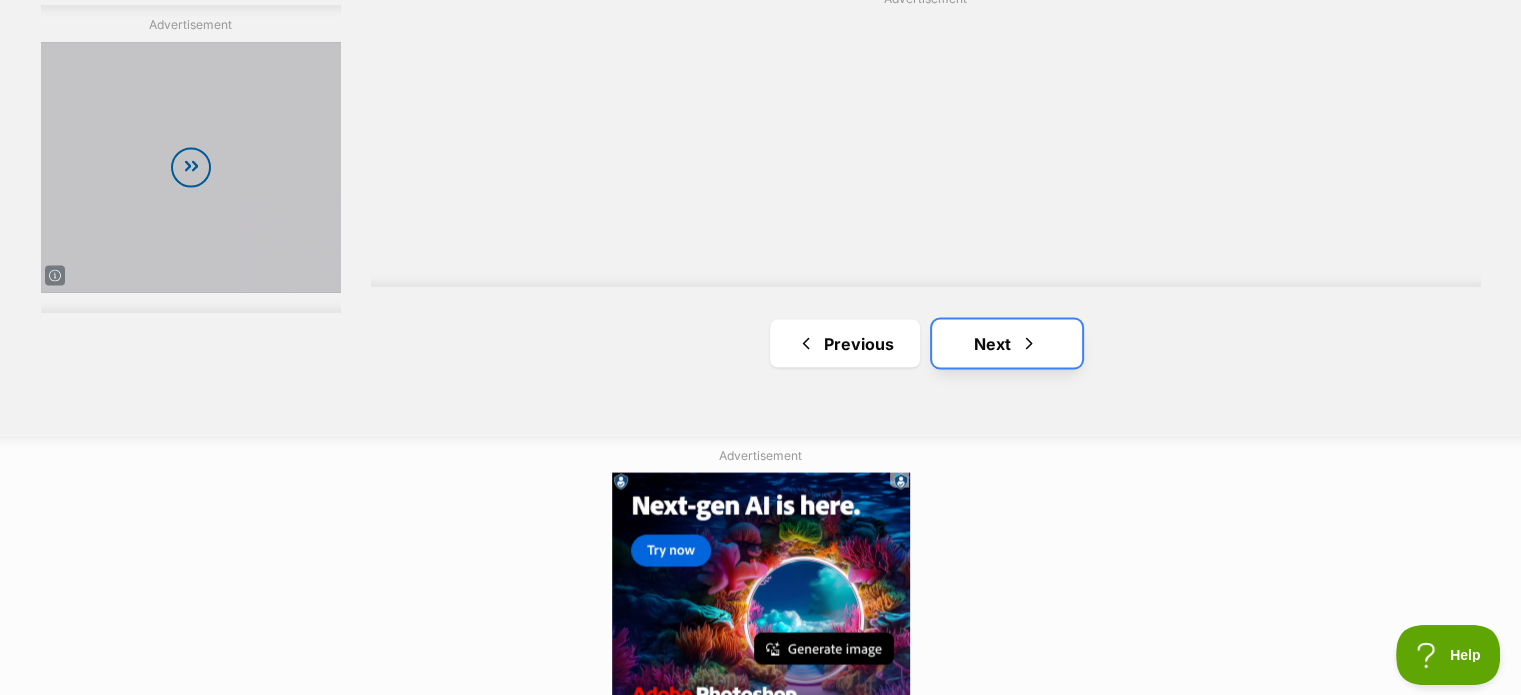click on "Next" at bounding box center (1007, 343) 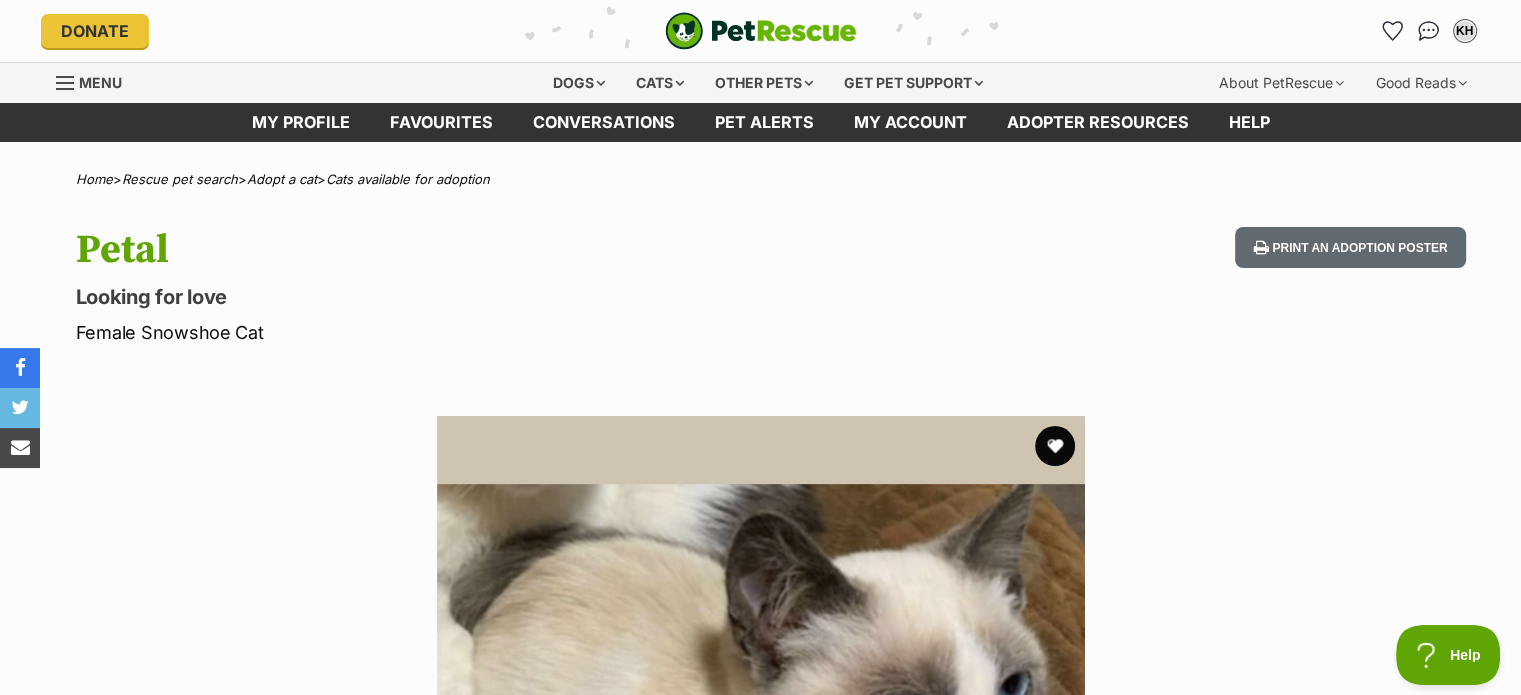 scroll, scrollTop: 0, scrollLeft: 0, axis: both 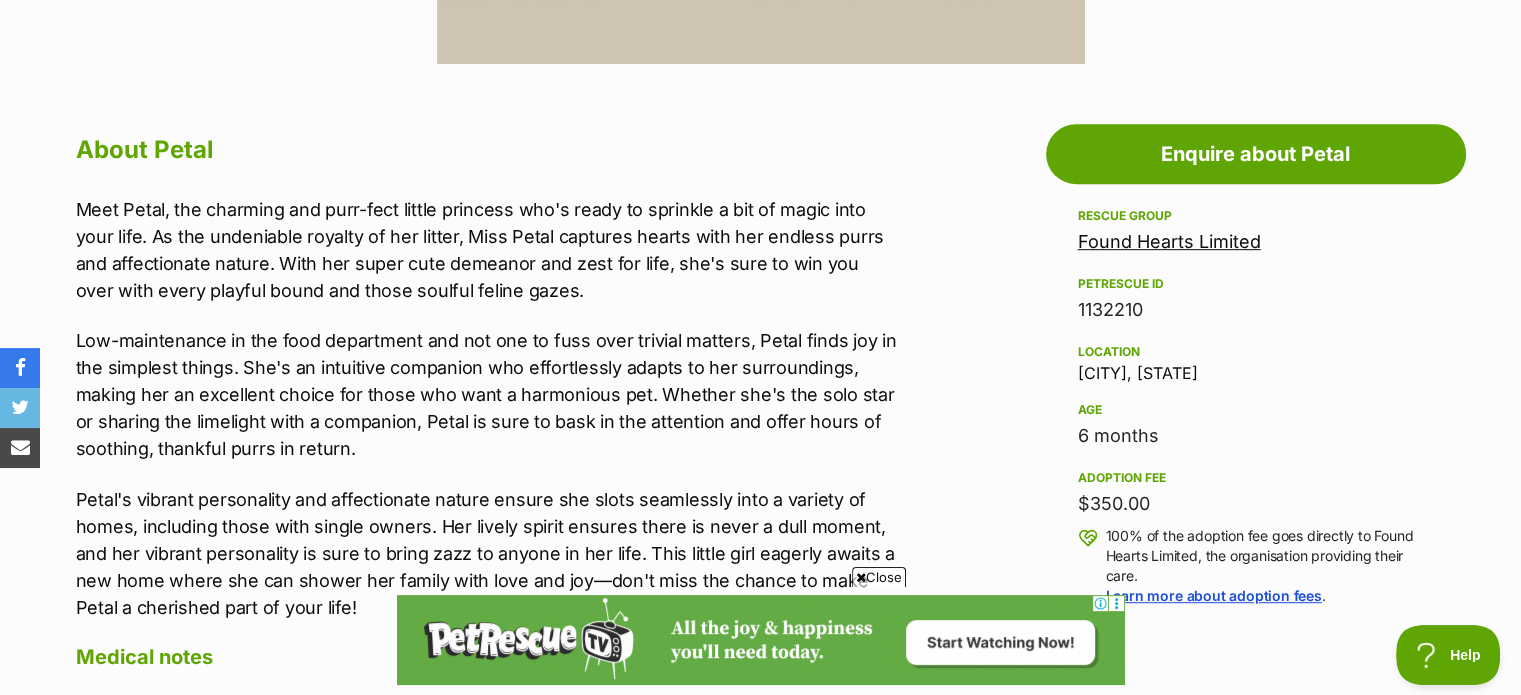 click at bounding box center (861, 577) 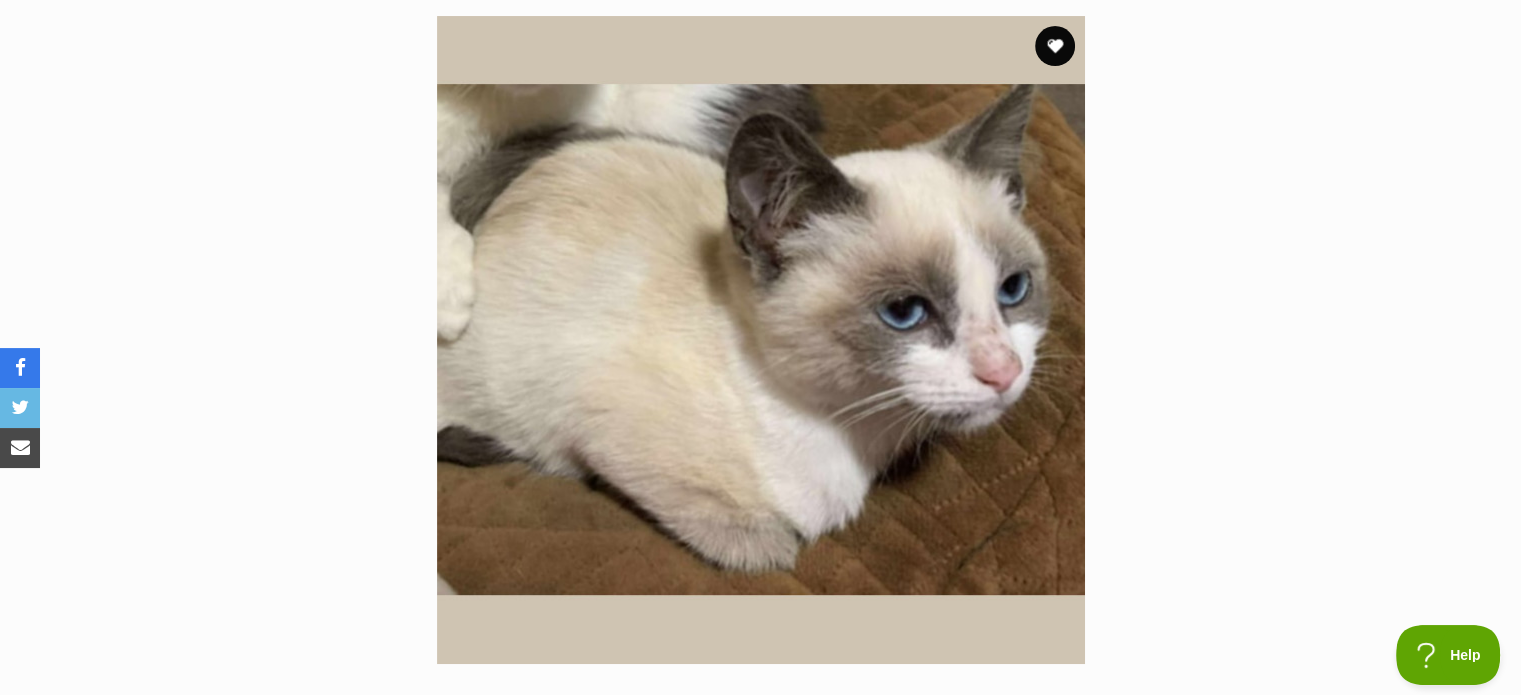 scroll, scrollTop: 200, scrollLeft: 0, axis: vertical 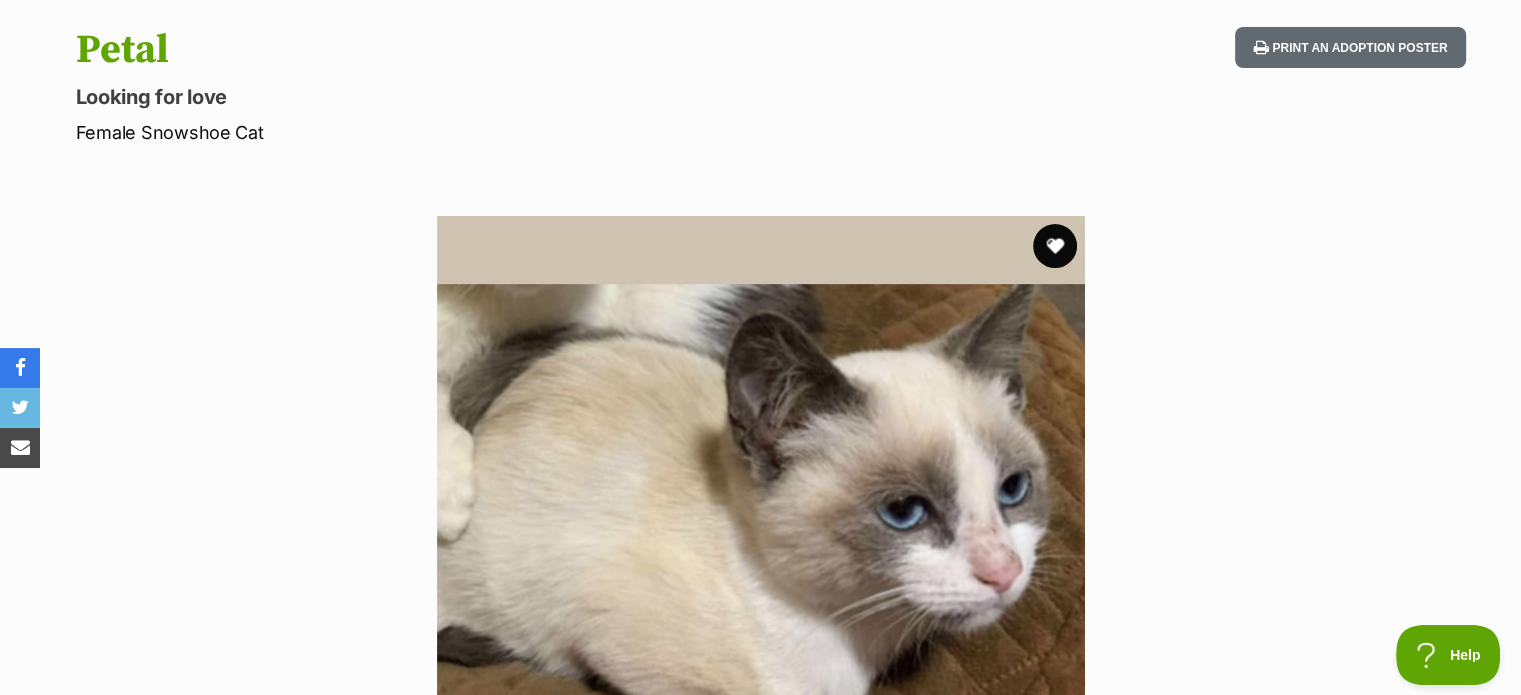 click at bounding box center (1055, 246) 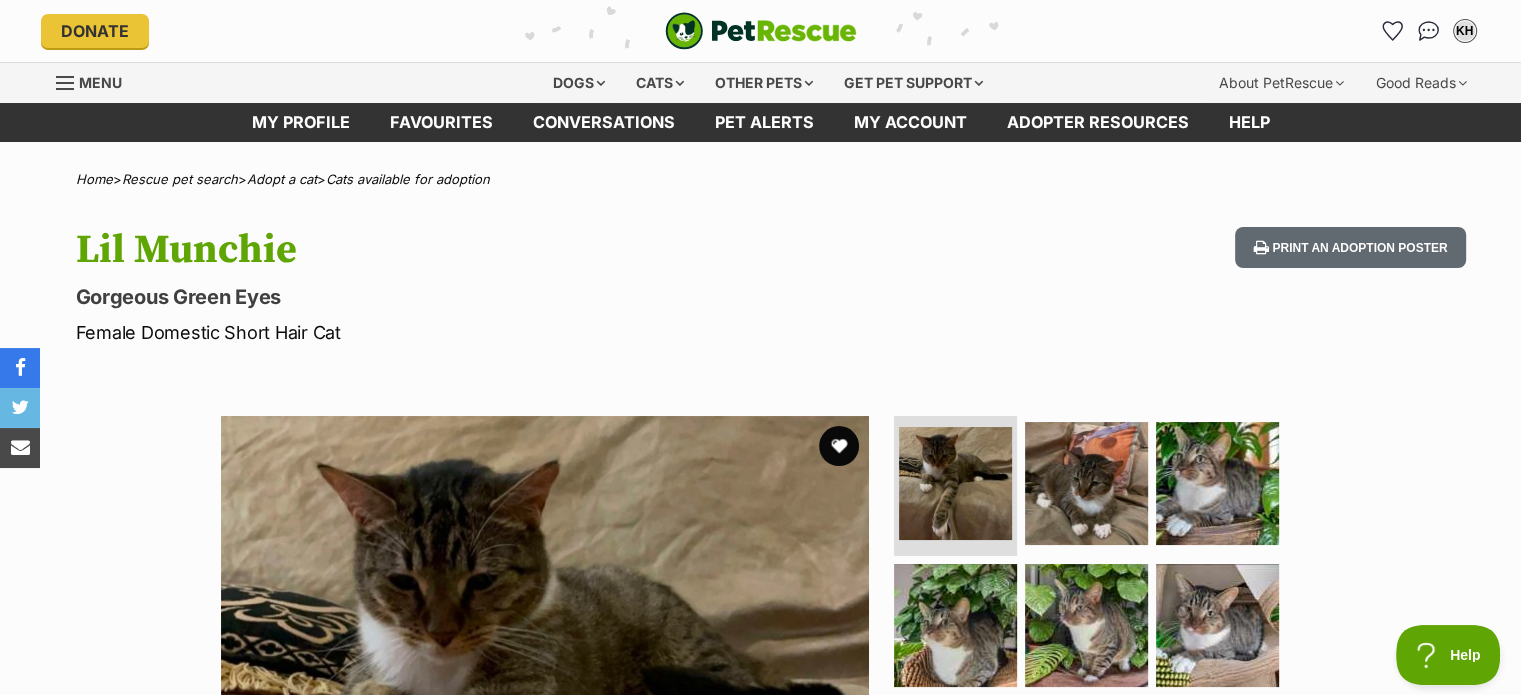 scroll, scrollTop: 0, scrollLeft: 0, axis: both 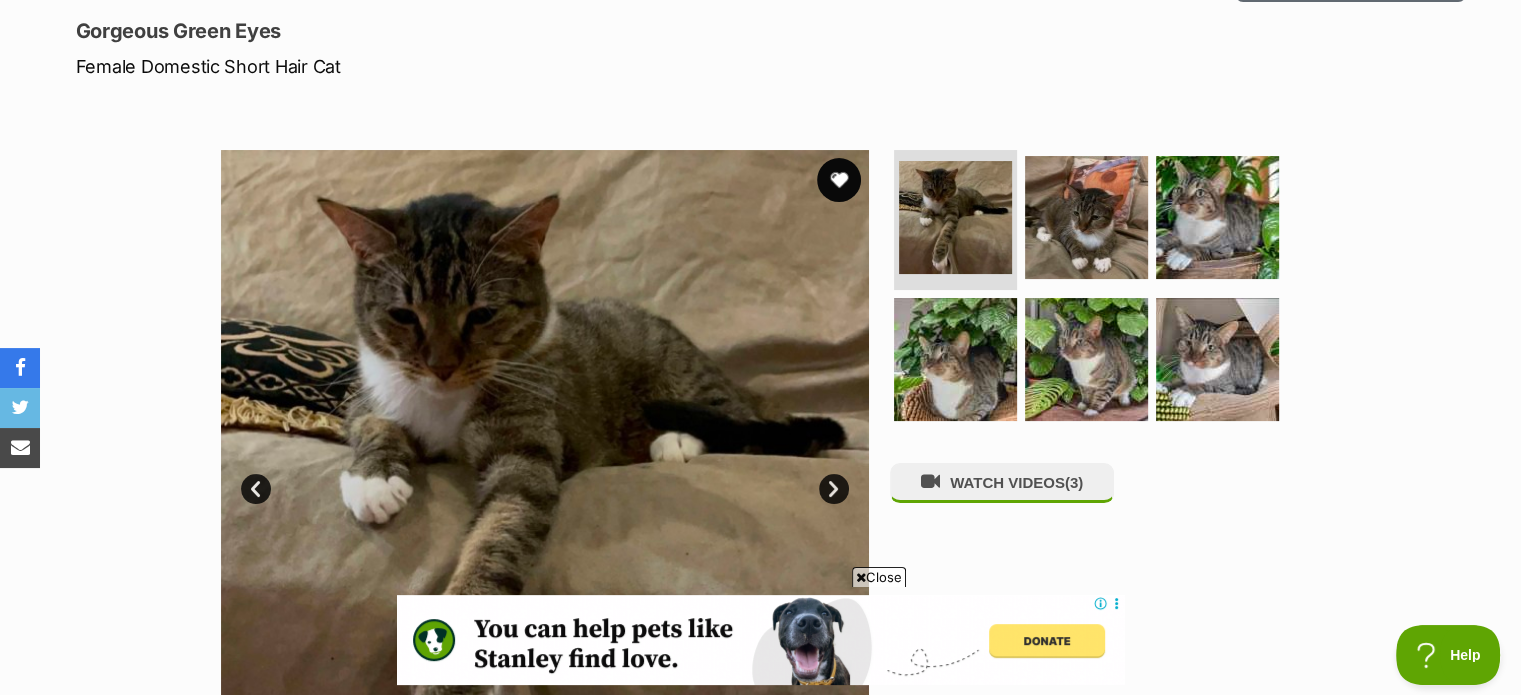 click at bounding box center (839, 180) 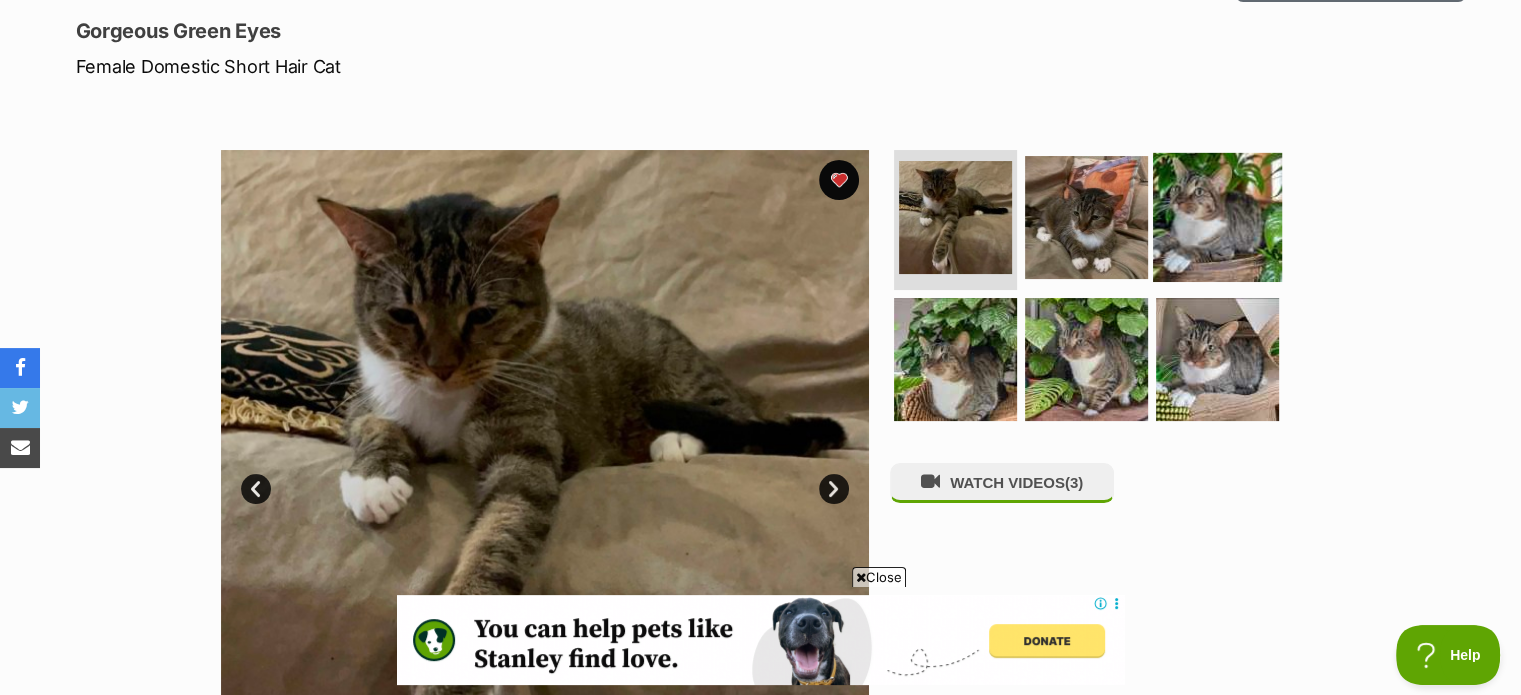 click at bounding box center (1217, 217) 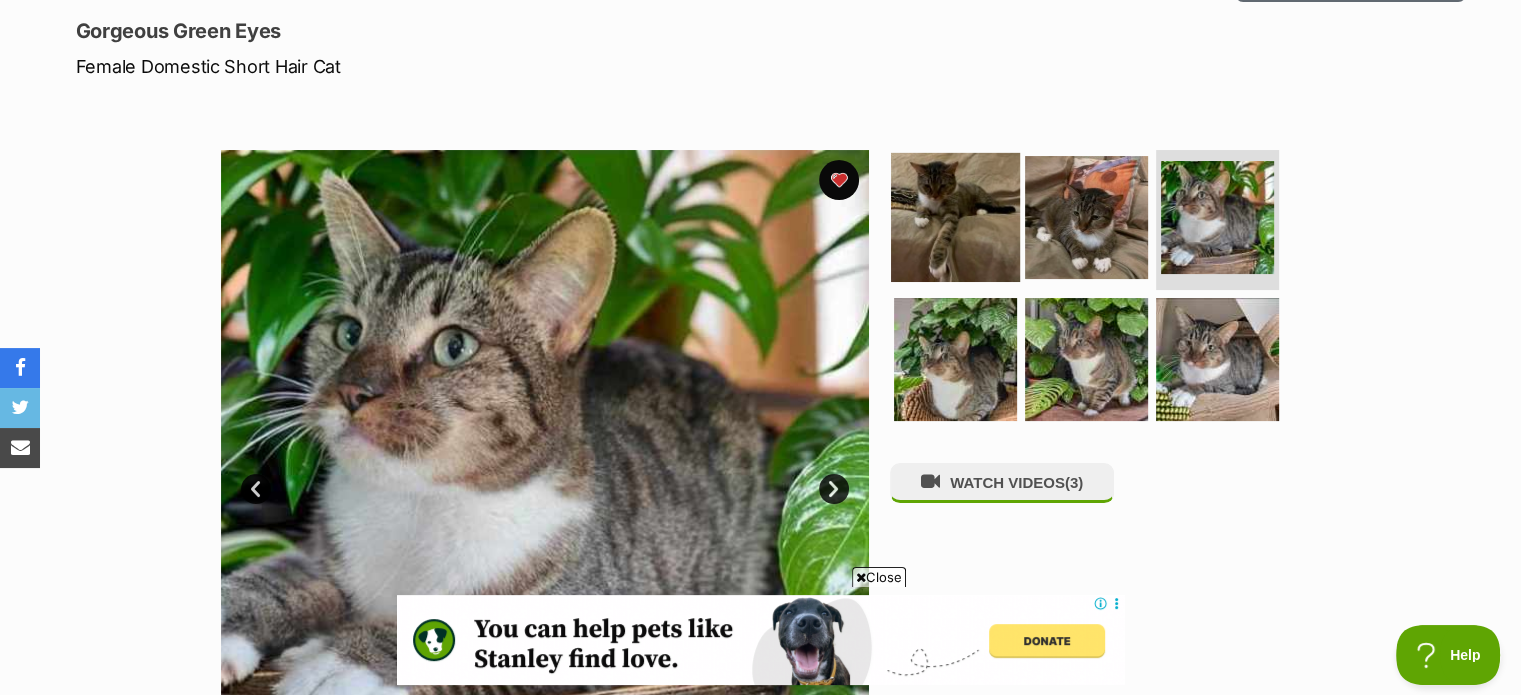 click at bounding box center [955, 217] 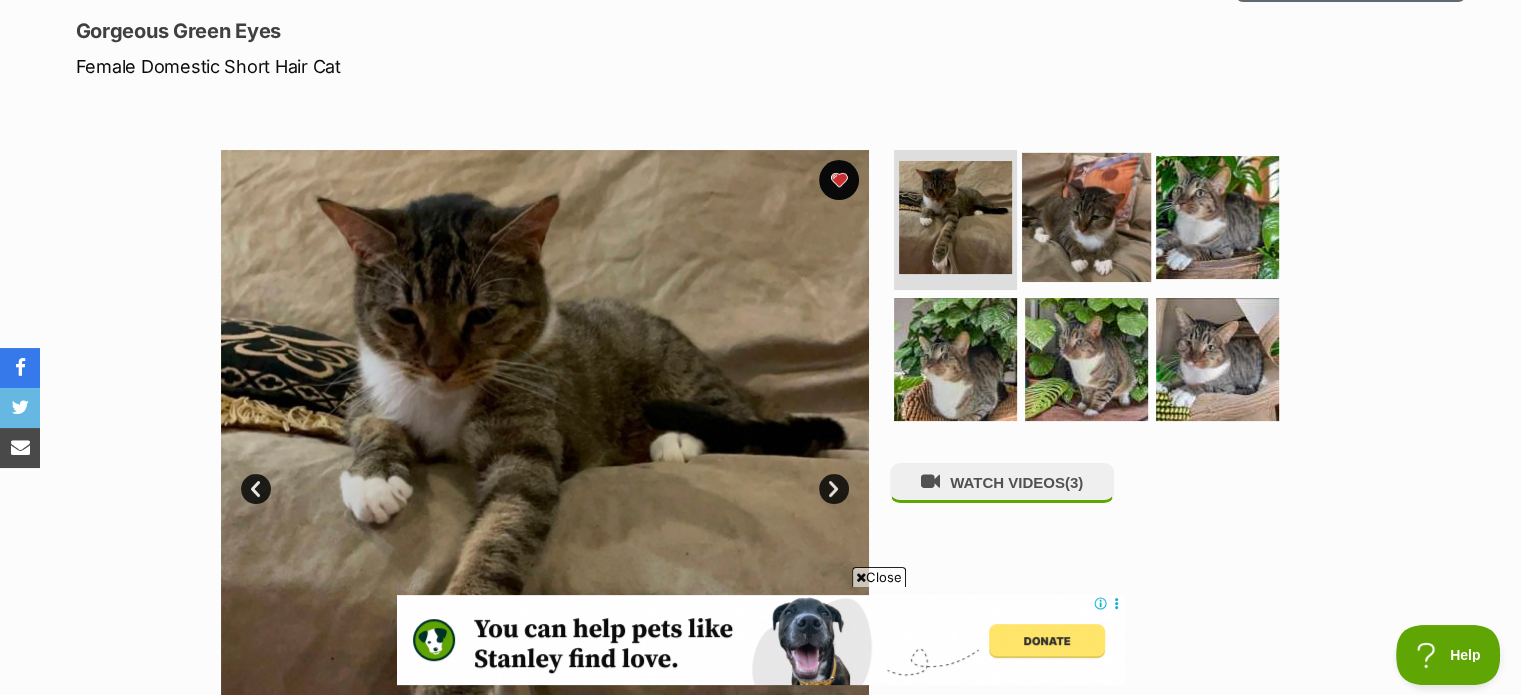 click at bounding box center [1086, 217] 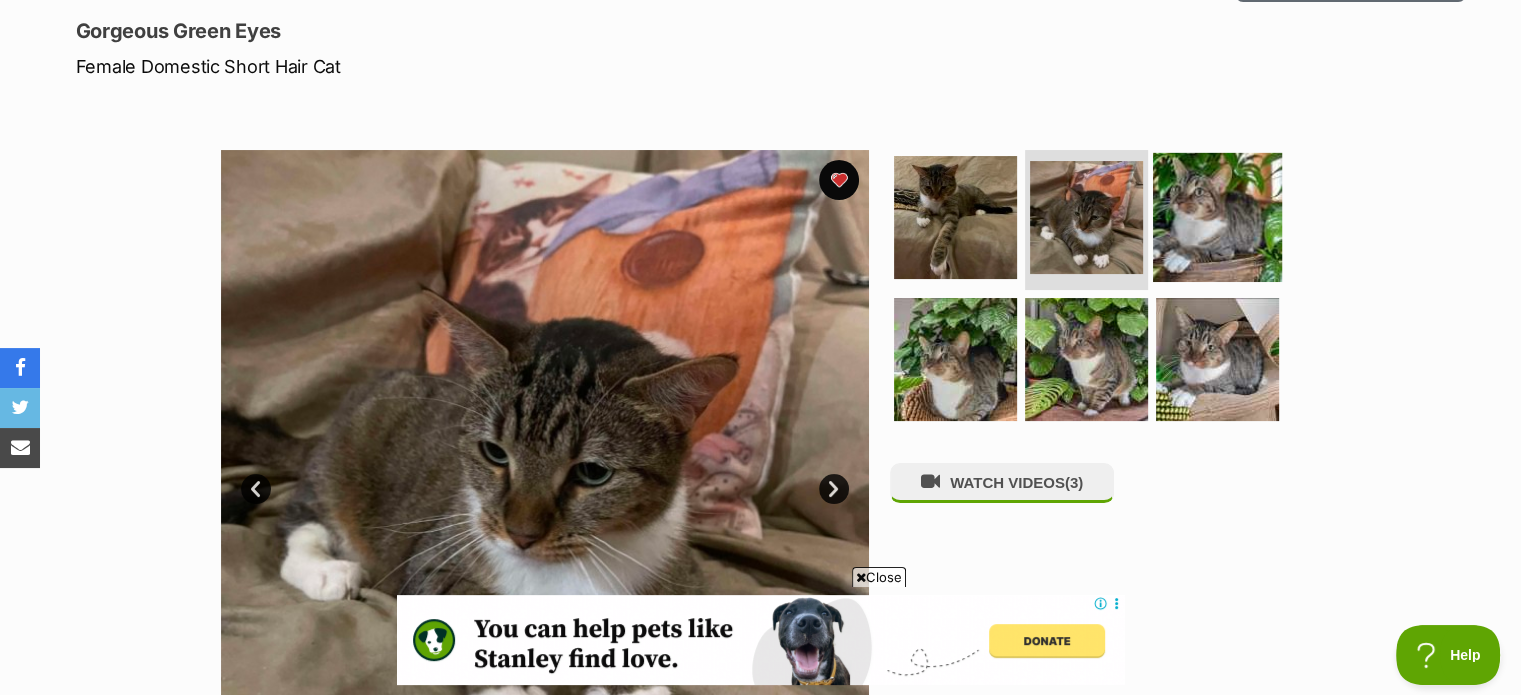 click at bounding box center (1217, 217) 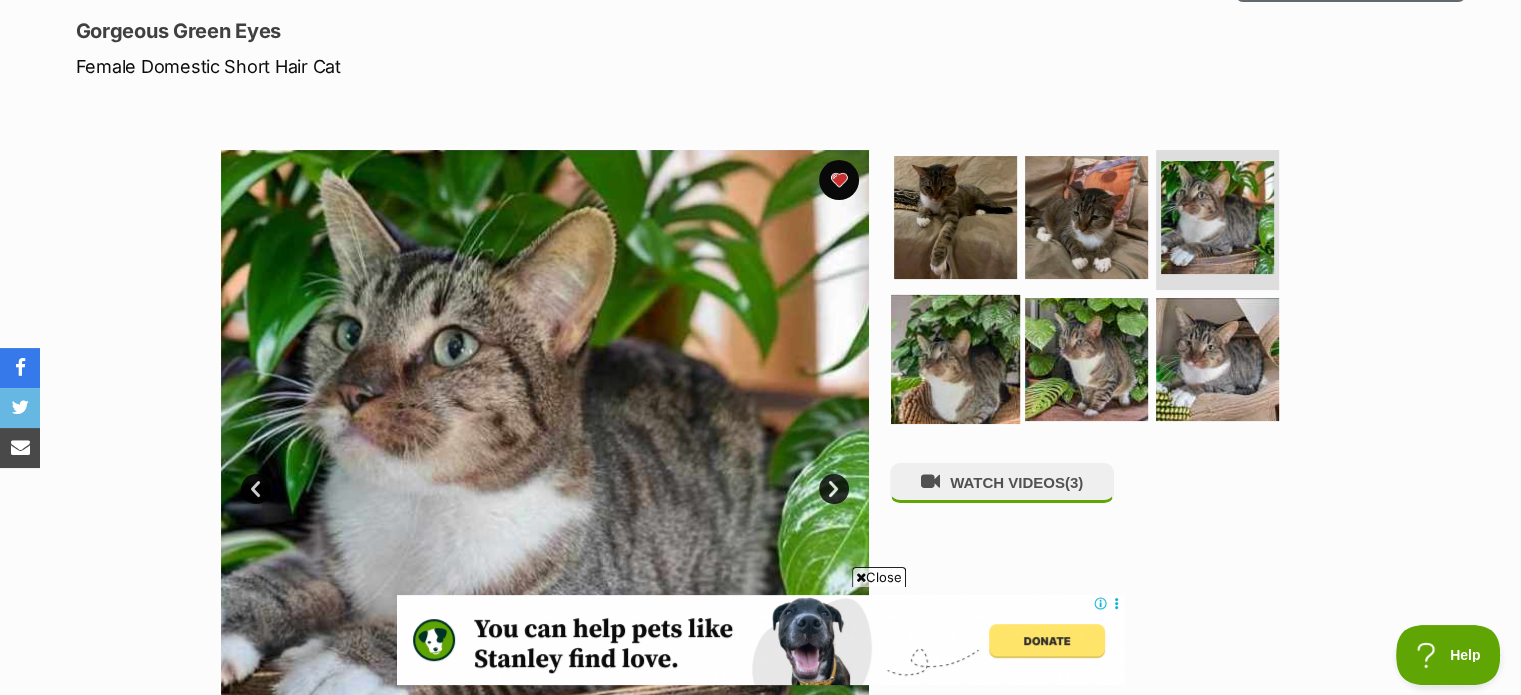 click at bounding box center [955, 358] 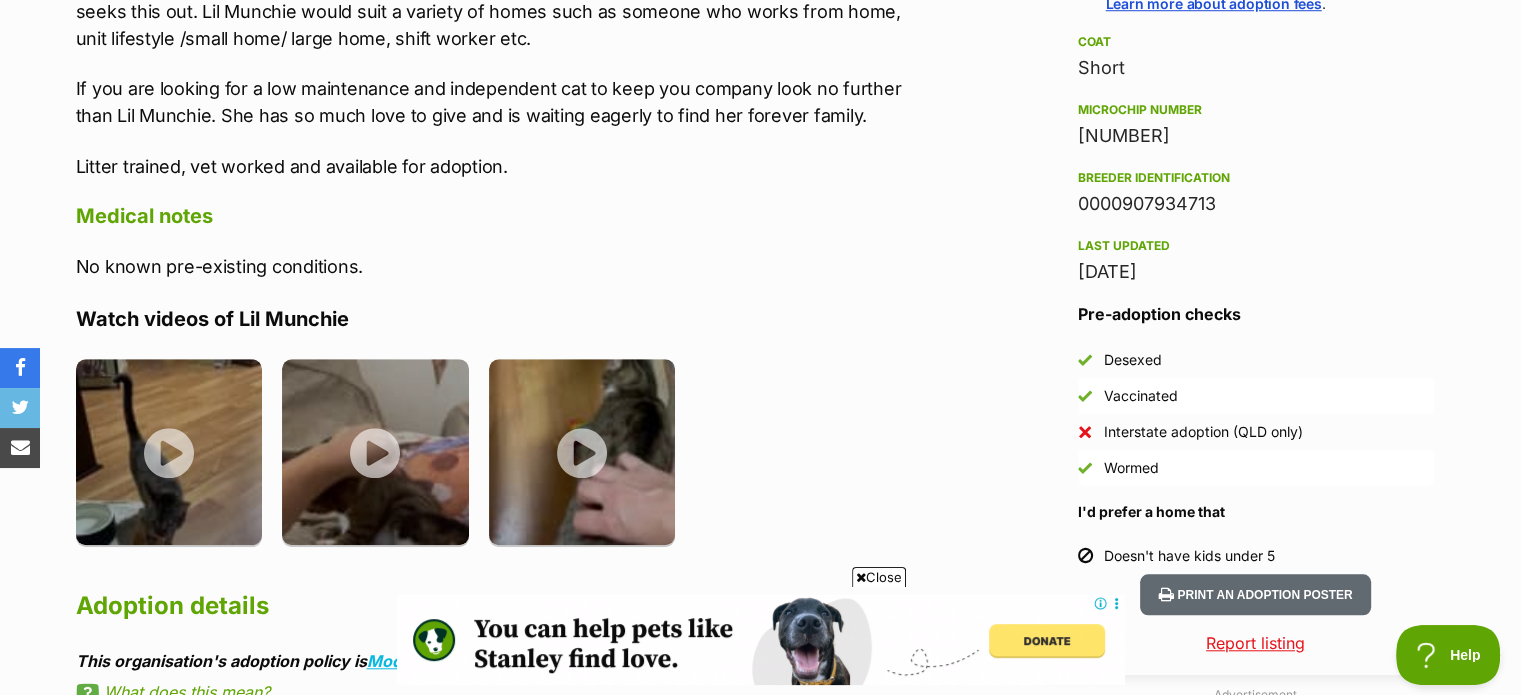 scroll, scrollTop: 1600, scrollLeft: 0, axis: vertical 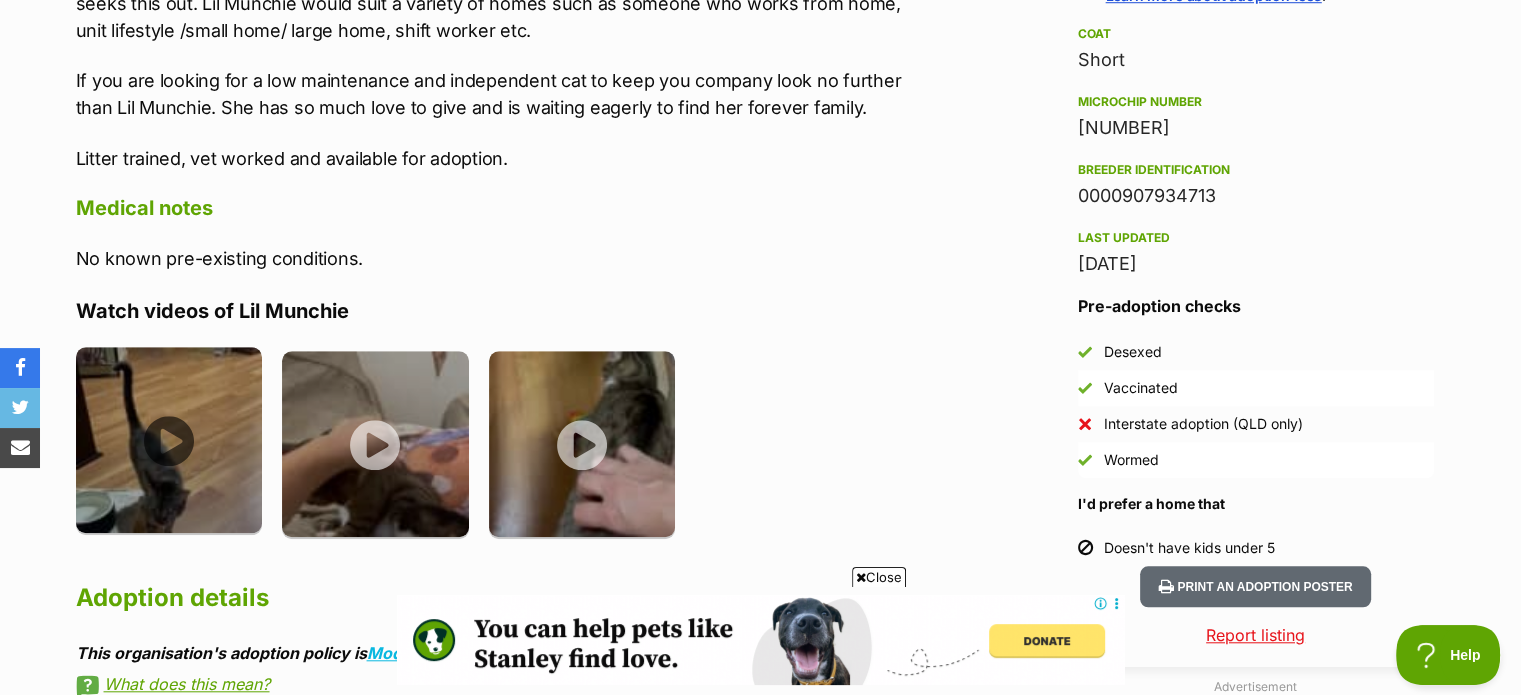 click at bounding box center [169, 440] 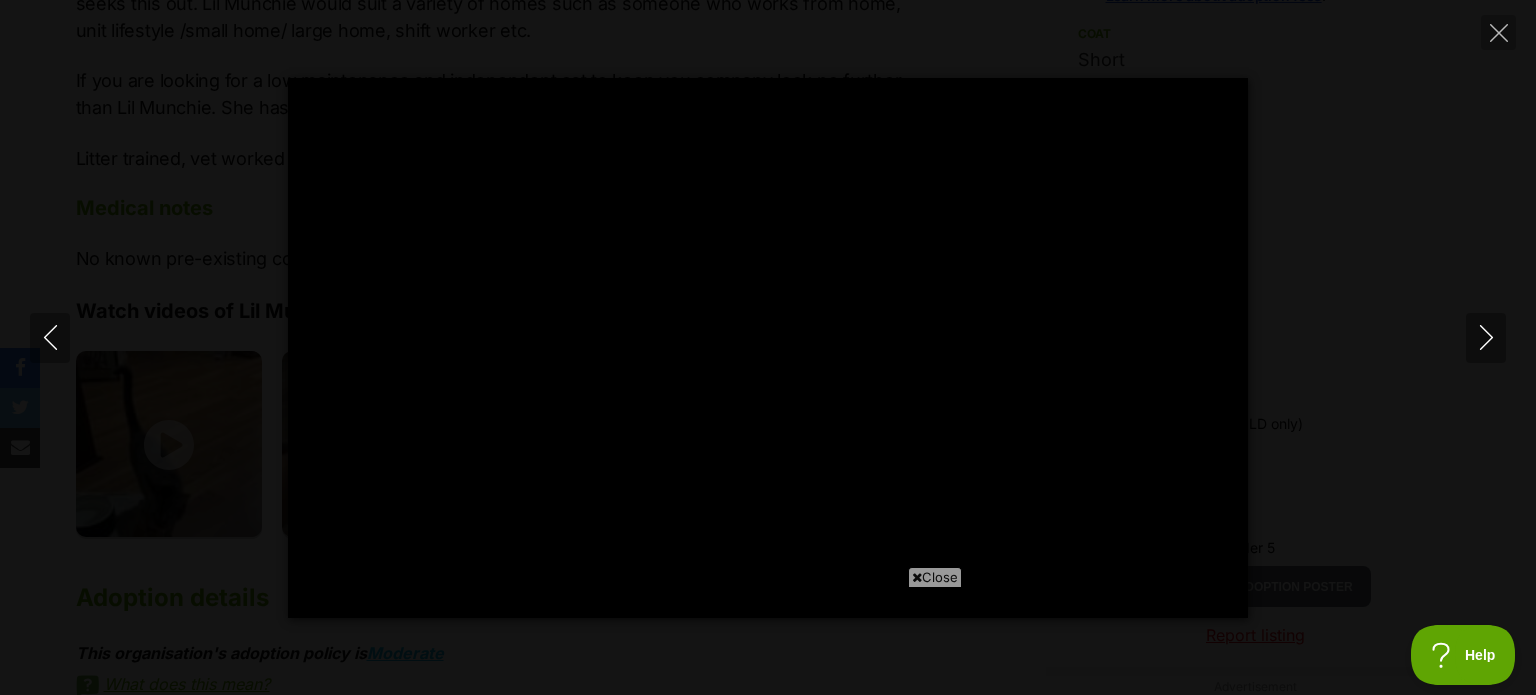 type on "100" 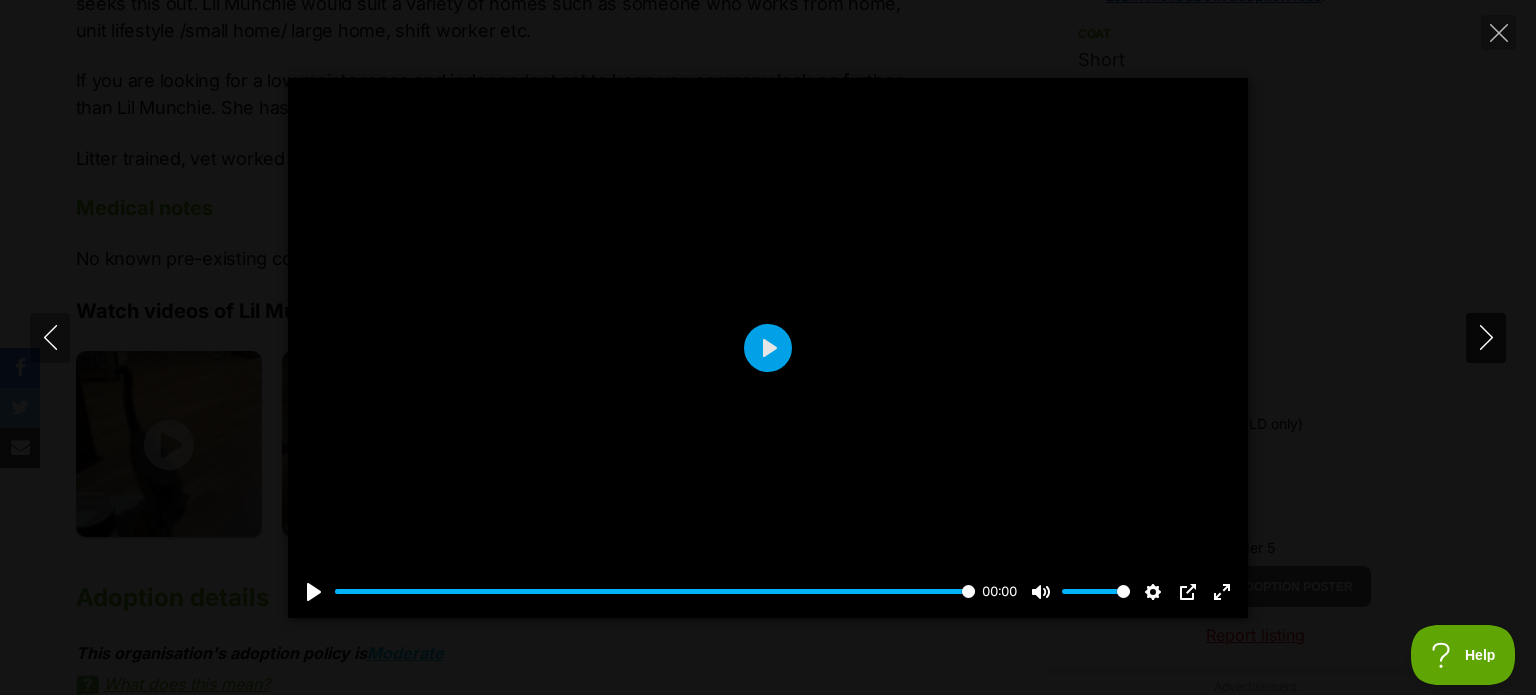 click 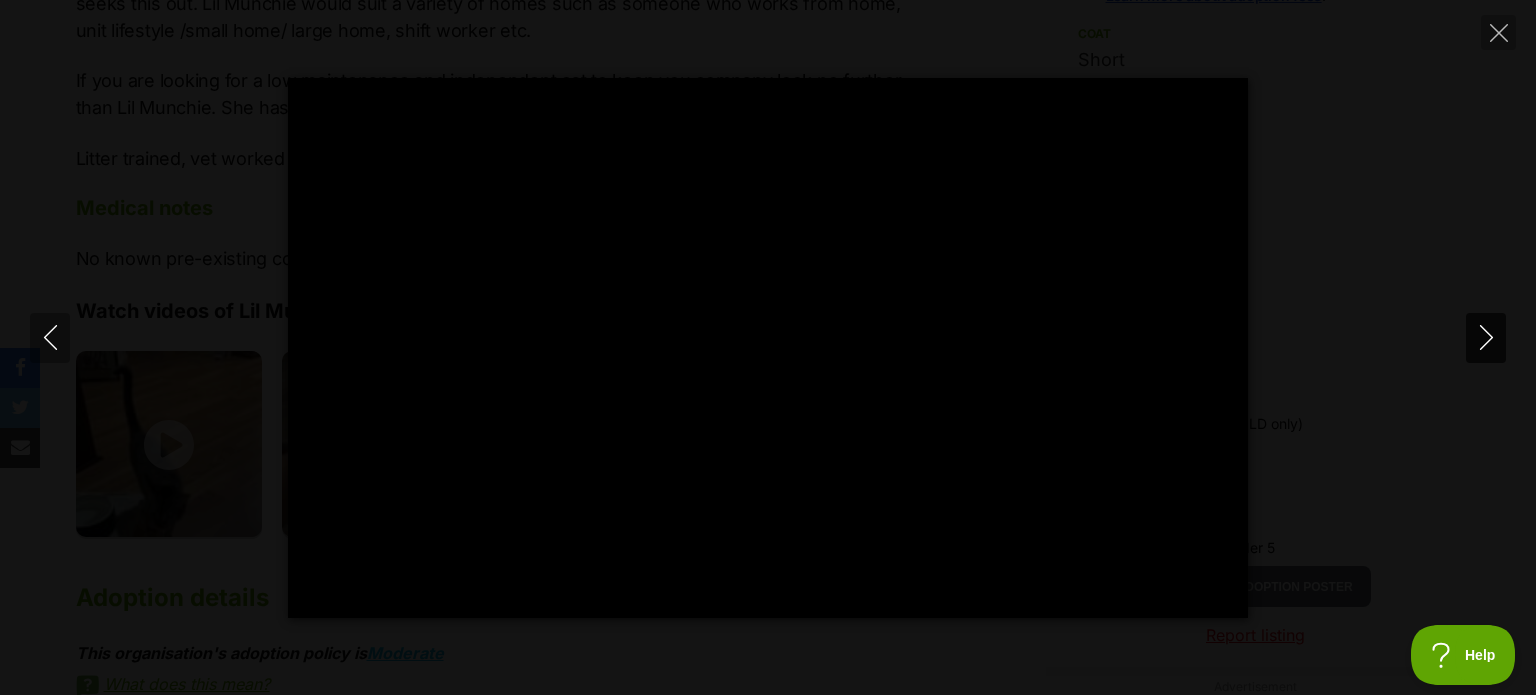 type on "100" 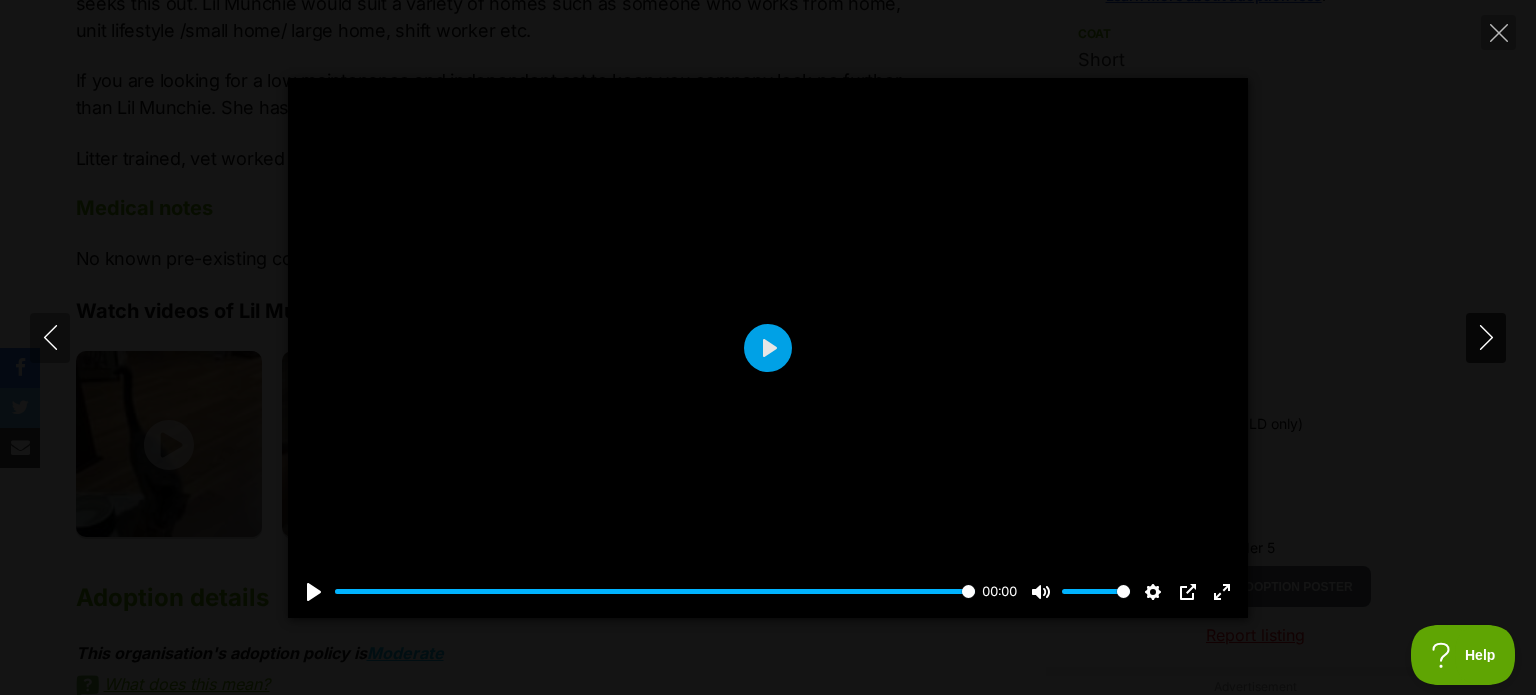 click at bounding box center (1486, 338) 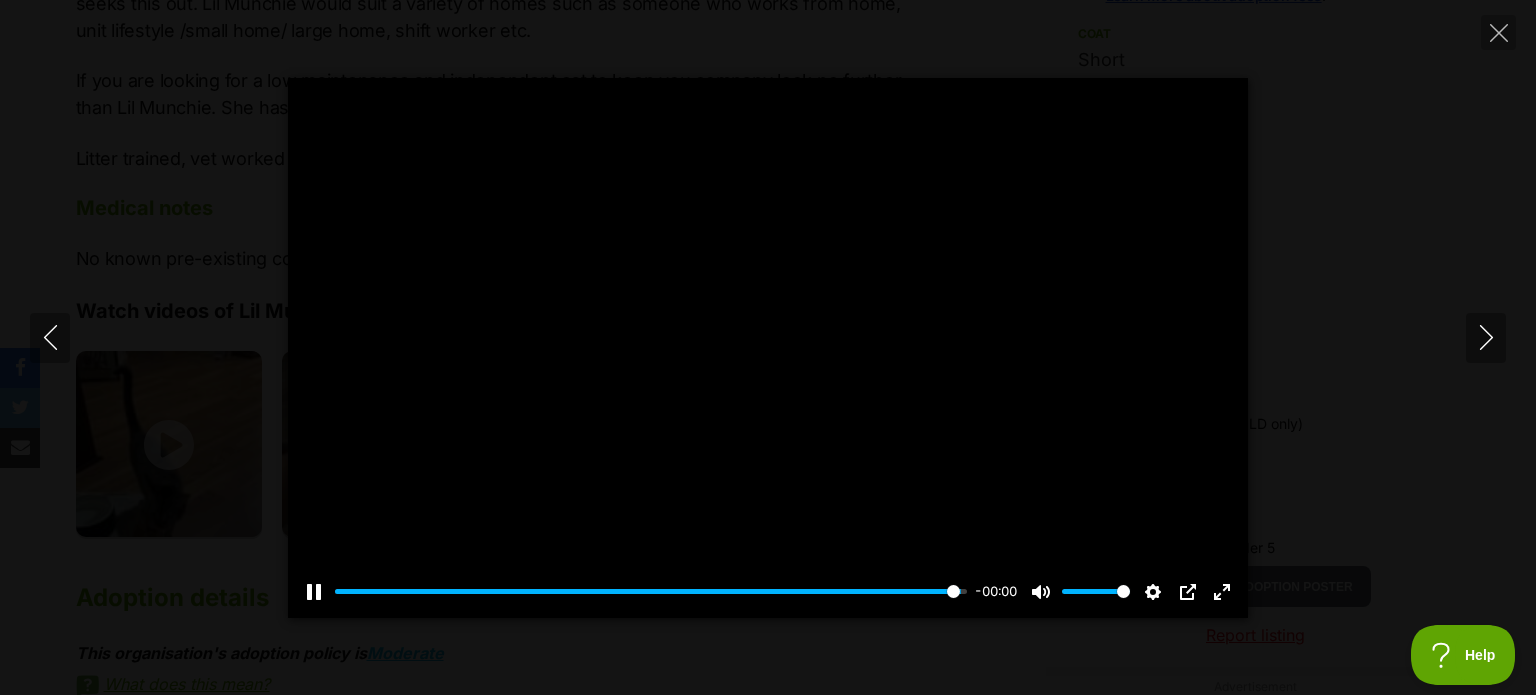 type on "100" 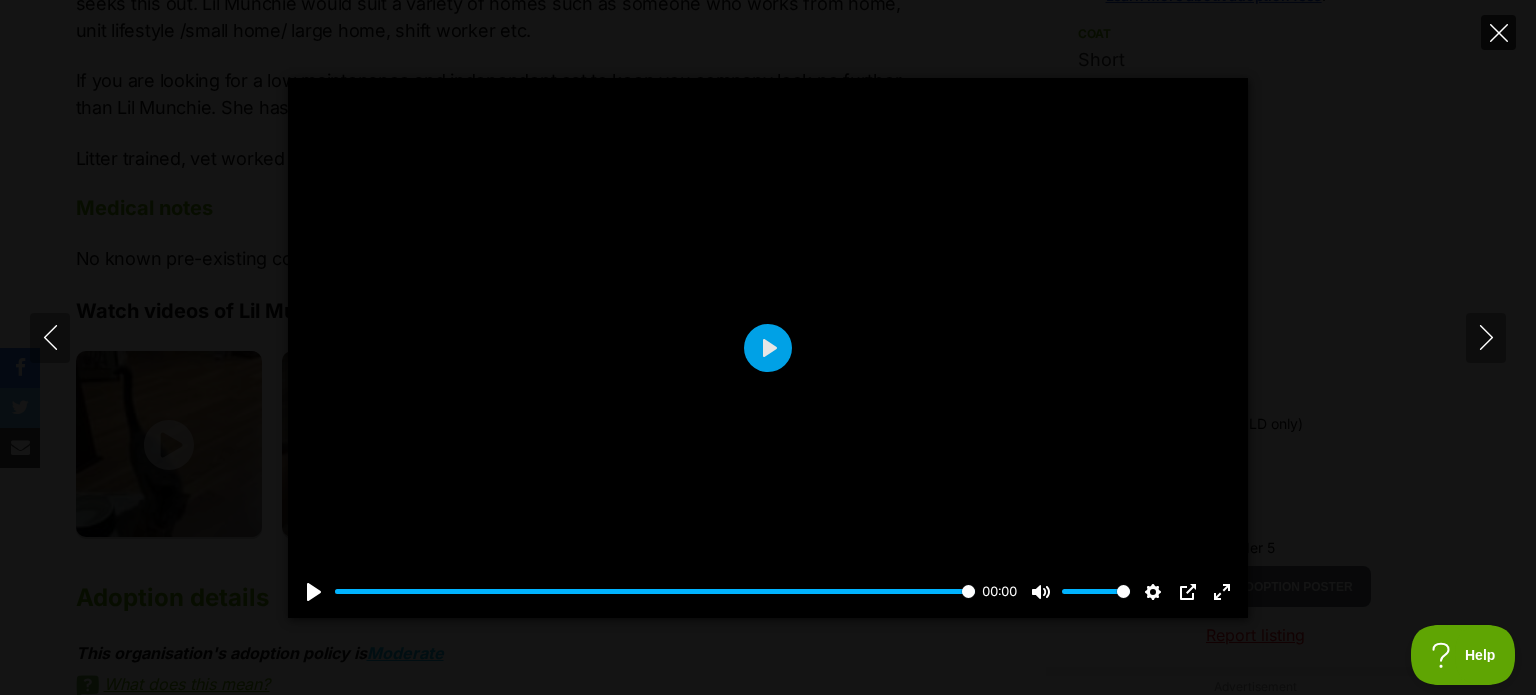 click 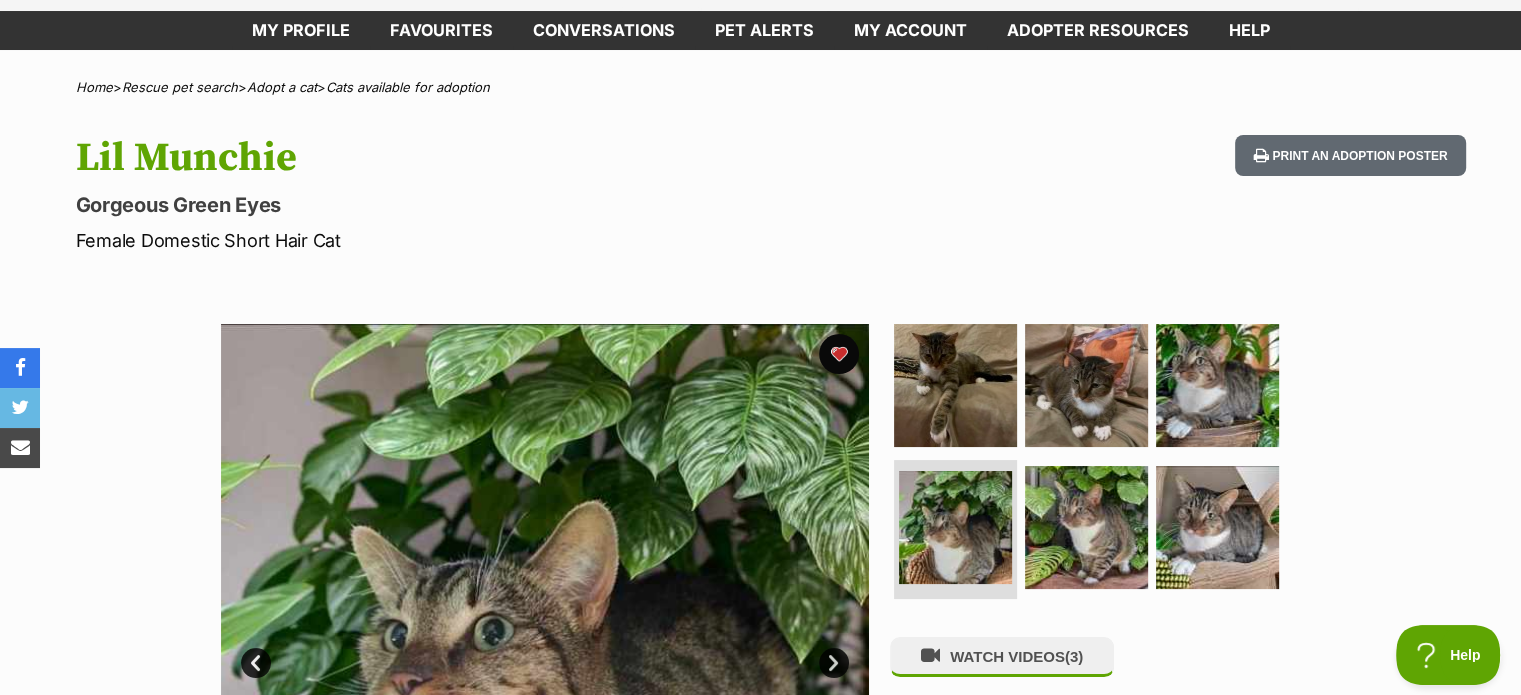 scroll, scrollTop: 66, scrollLeft: 0, axis: vertical 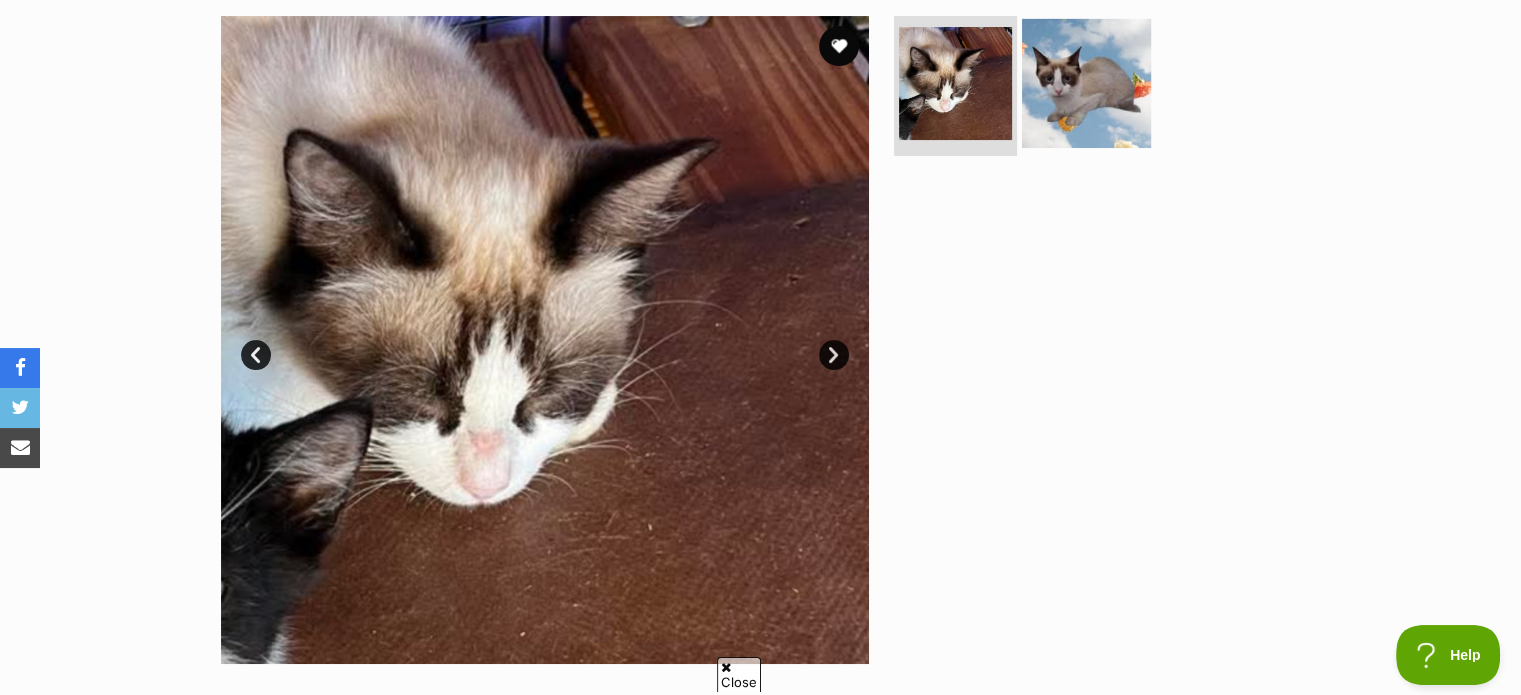 click at bounding box center [1086, 83] 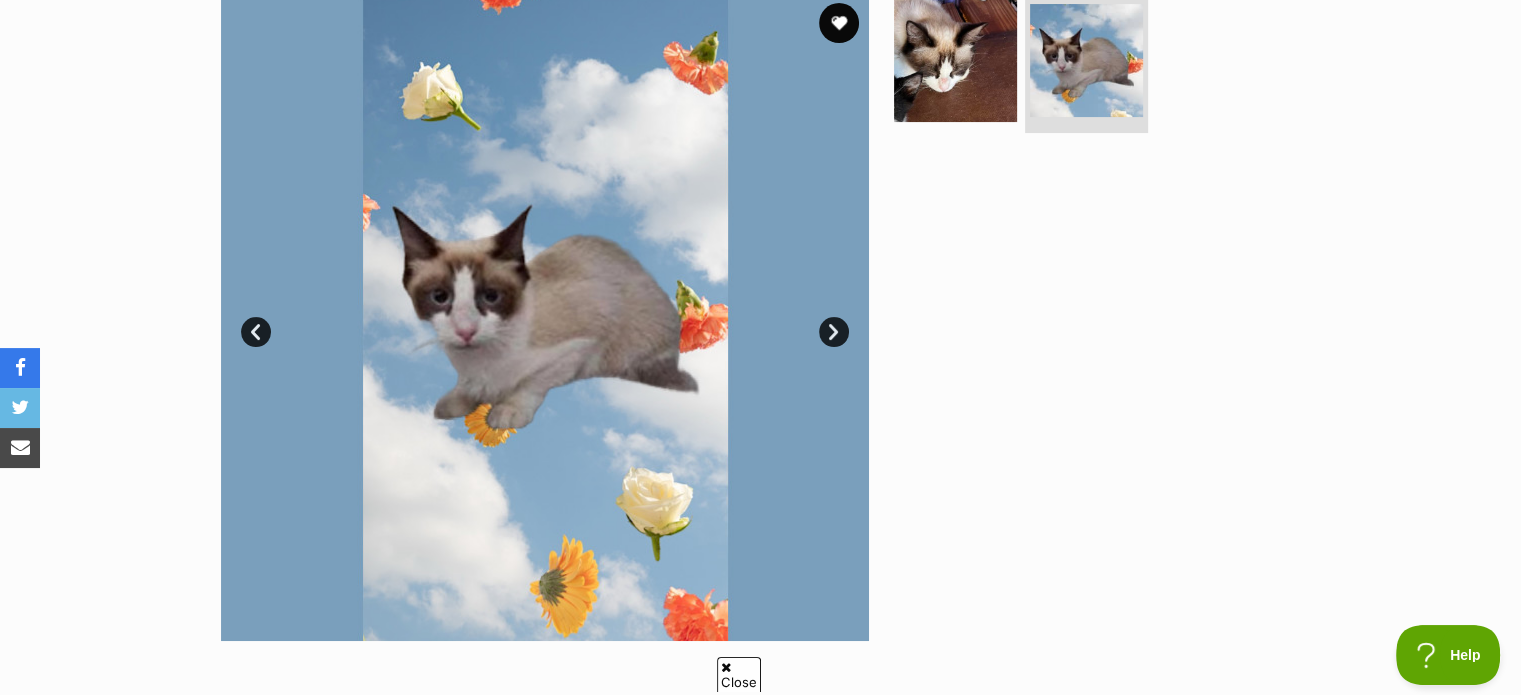 scroll, scrollTop: 400, scrollLeft: 0, axis: vertical 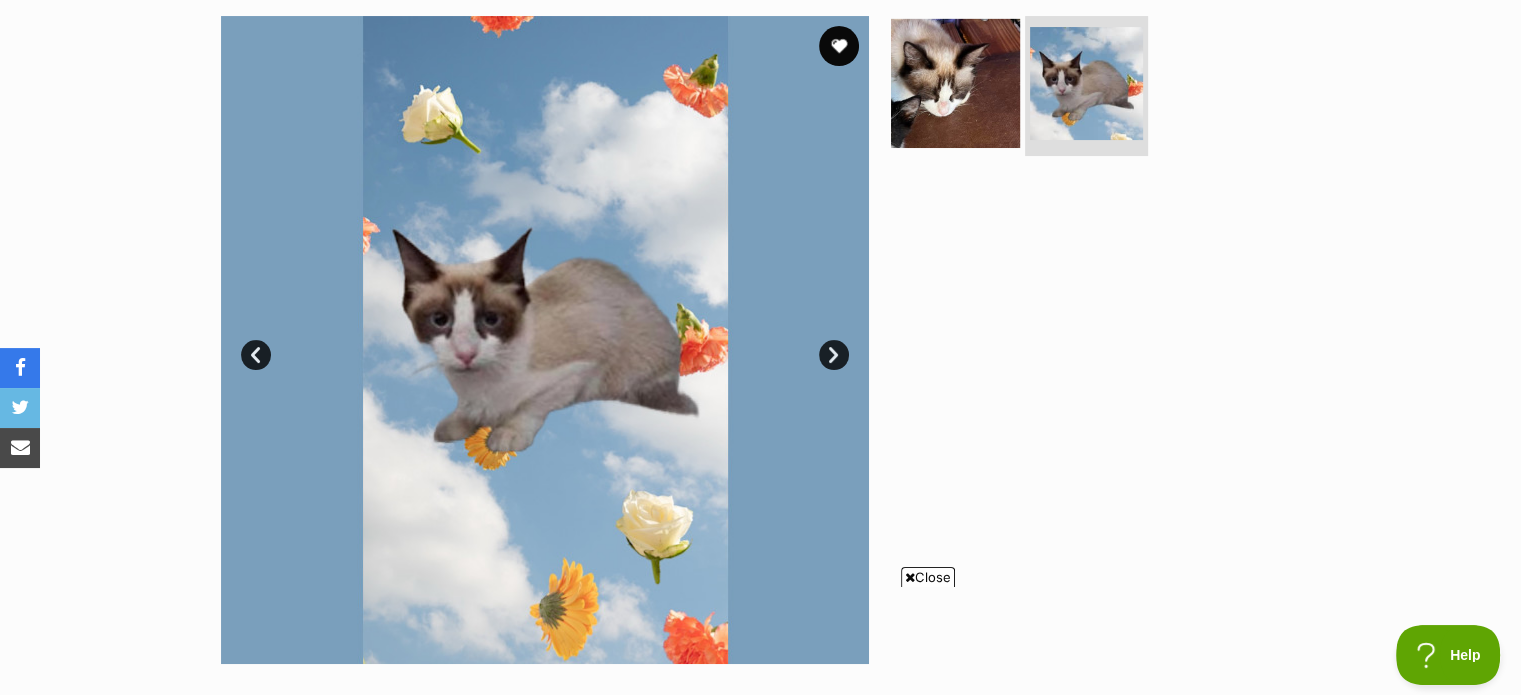 click at bounding box center [955, 83] 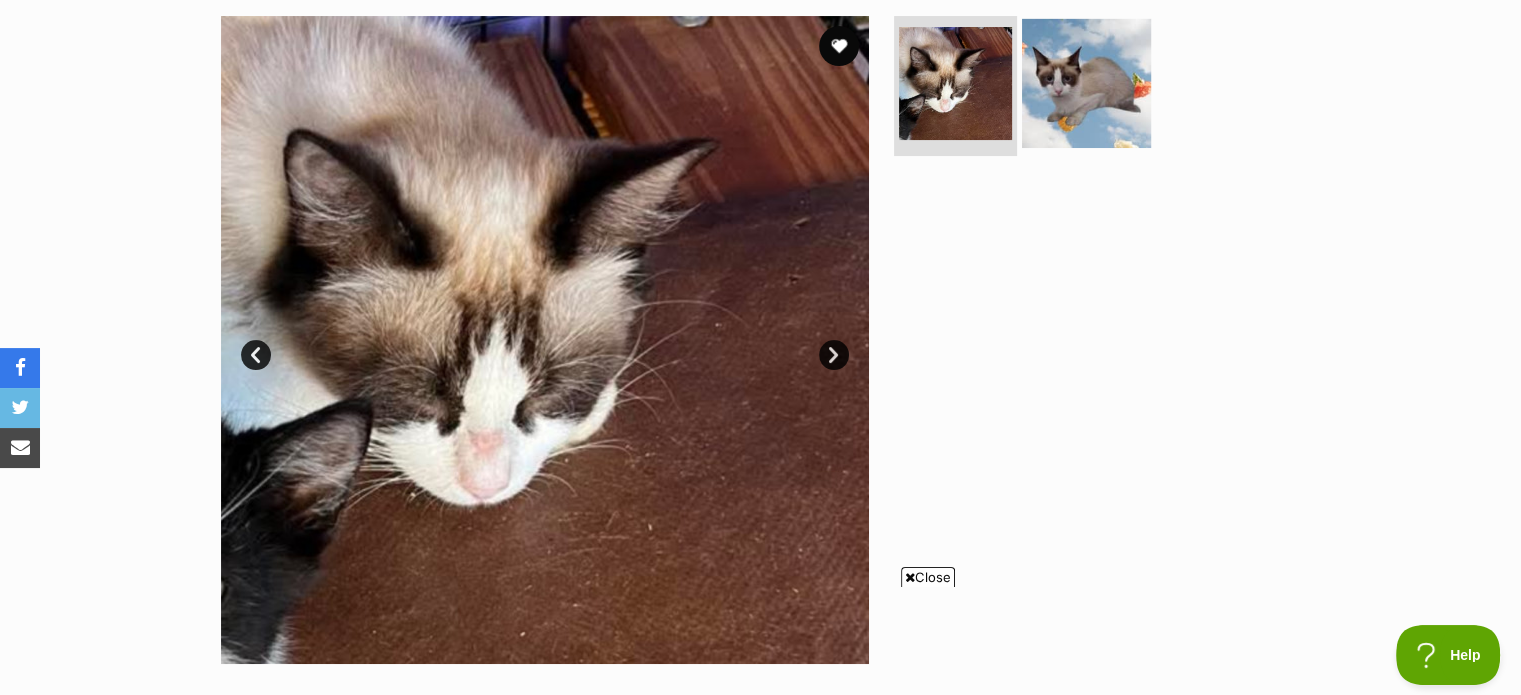 click at bounding box center [1086, 83] 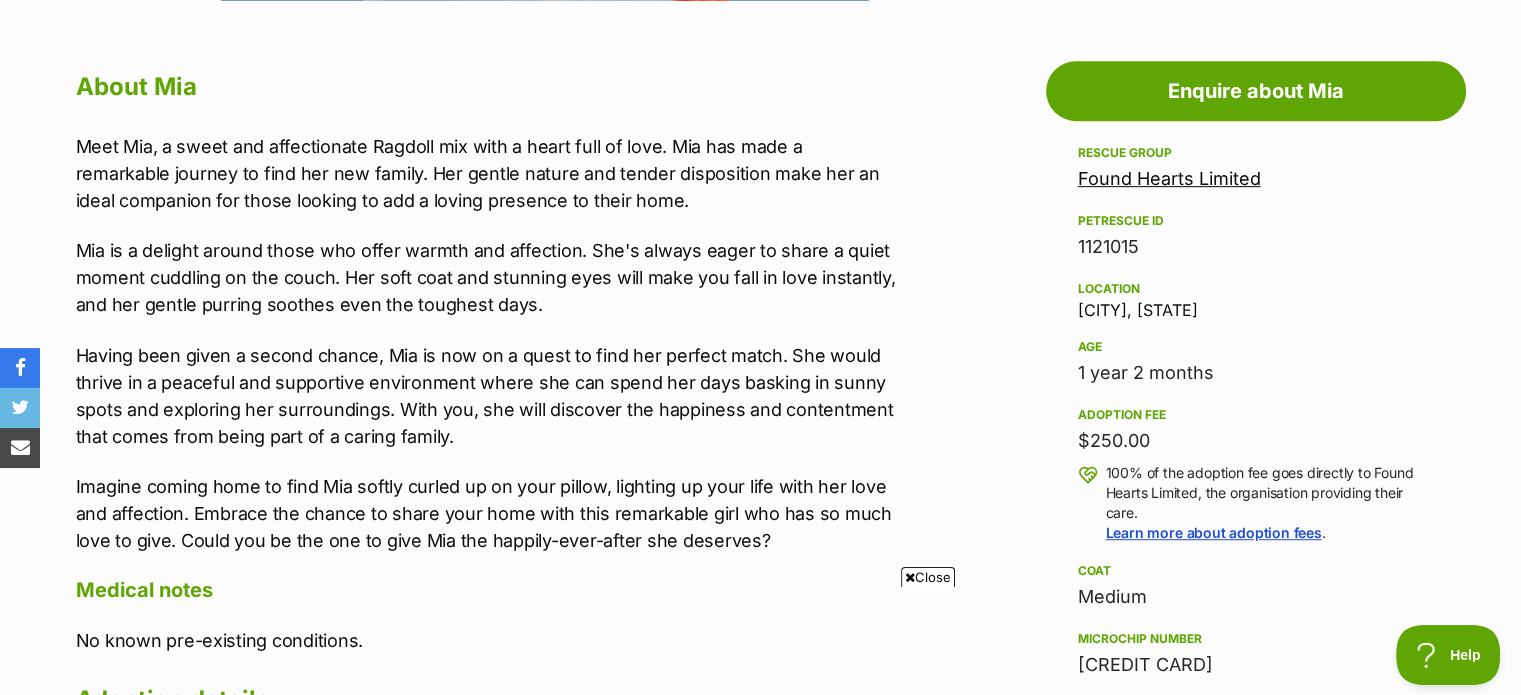 scroll, scrollTop: 1066, scrollLeft: 0, axis: vertical 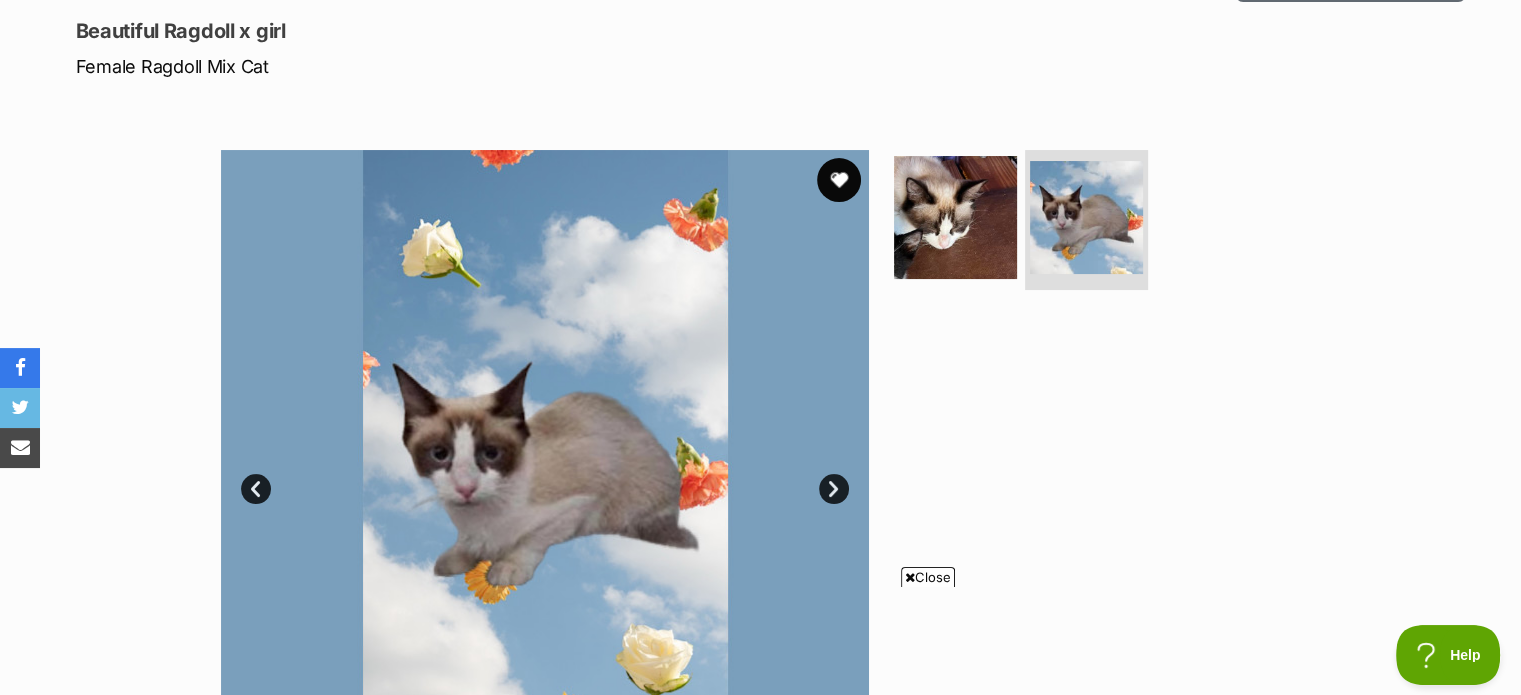 click at bounding box center [839, 180] 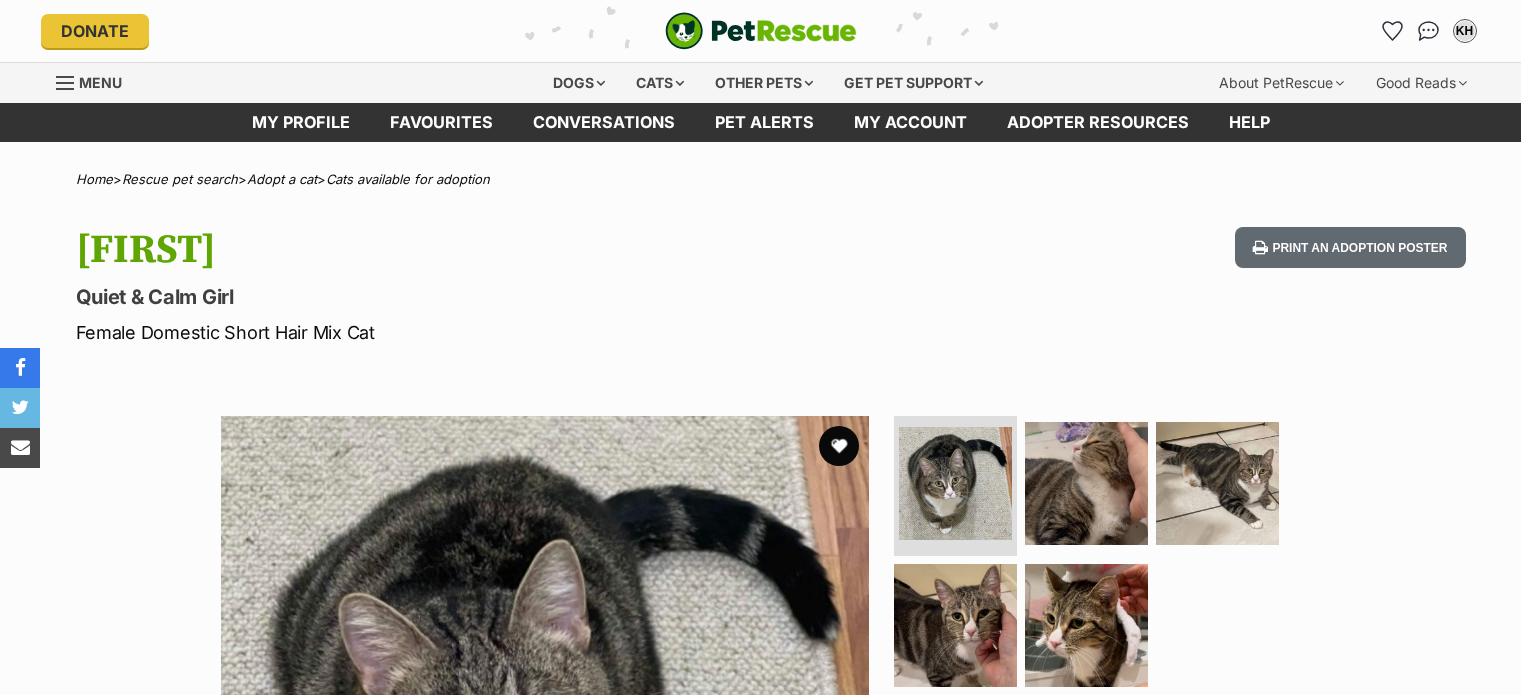 scroll, scrollTop: 0, scrollLeft: 0, axis: both 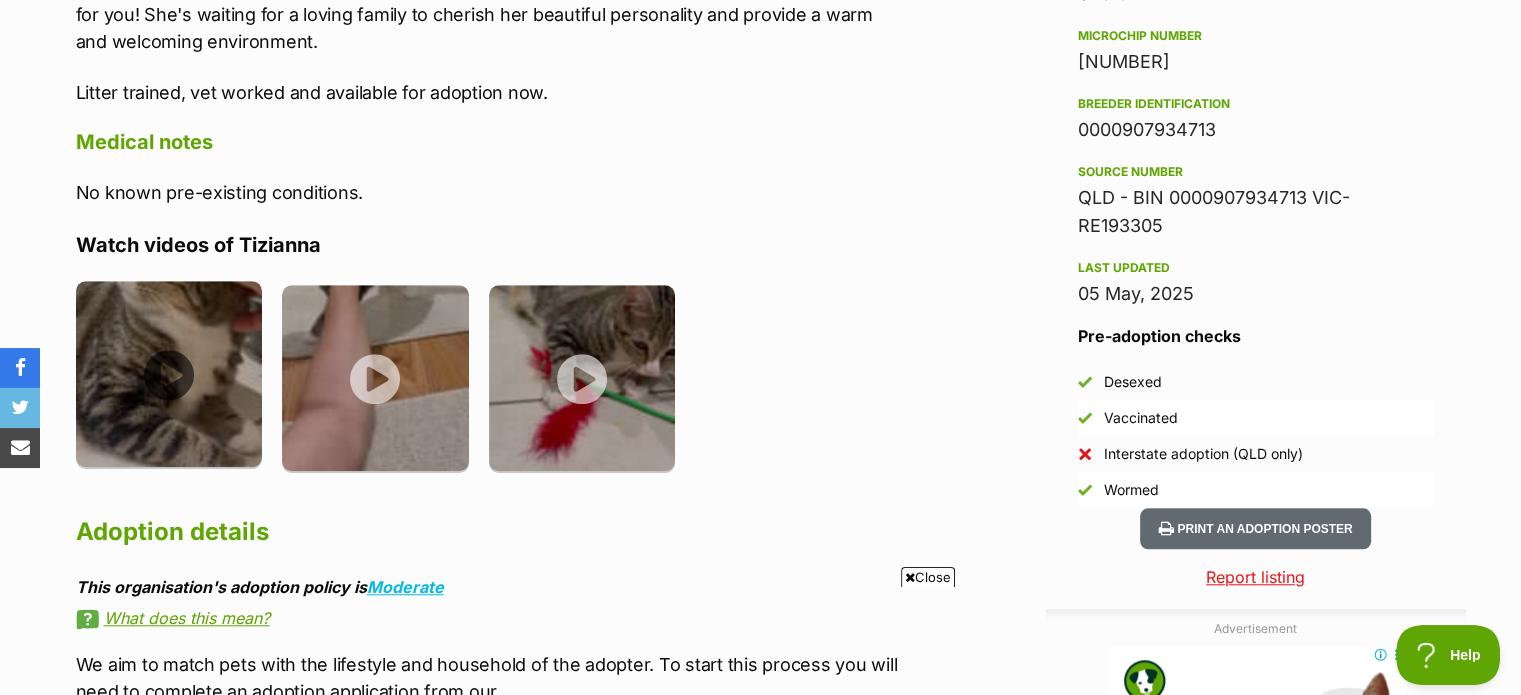 click at bounding box center [169, 374] 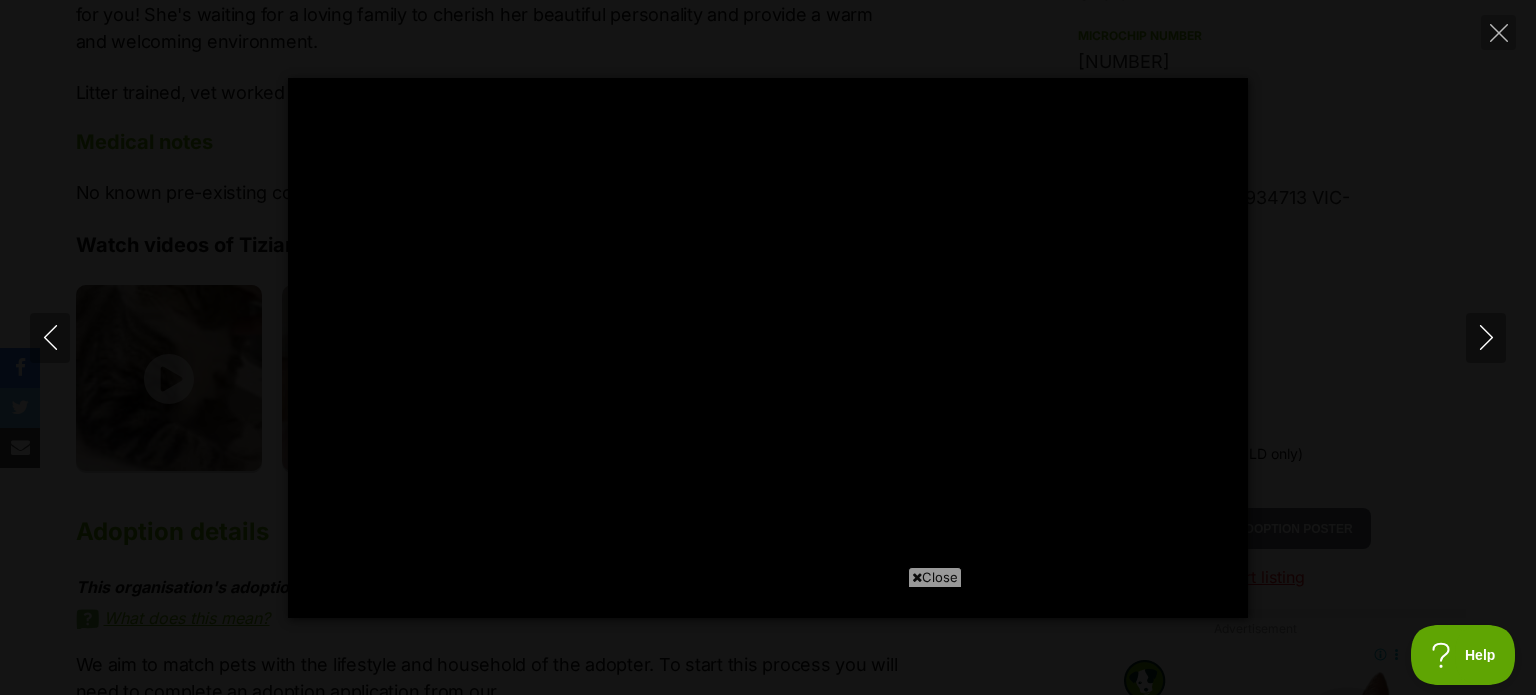 click at bounding box center (917, 577) 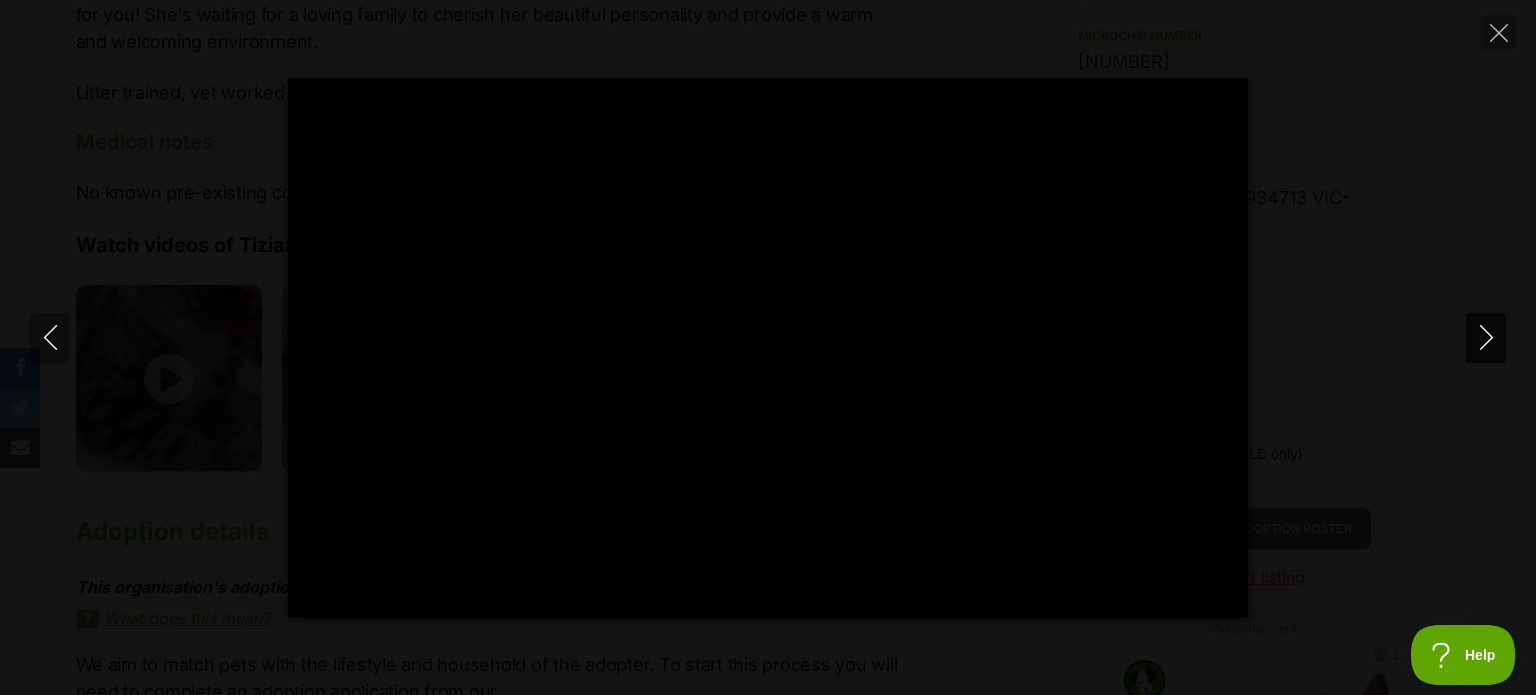 type on "100" 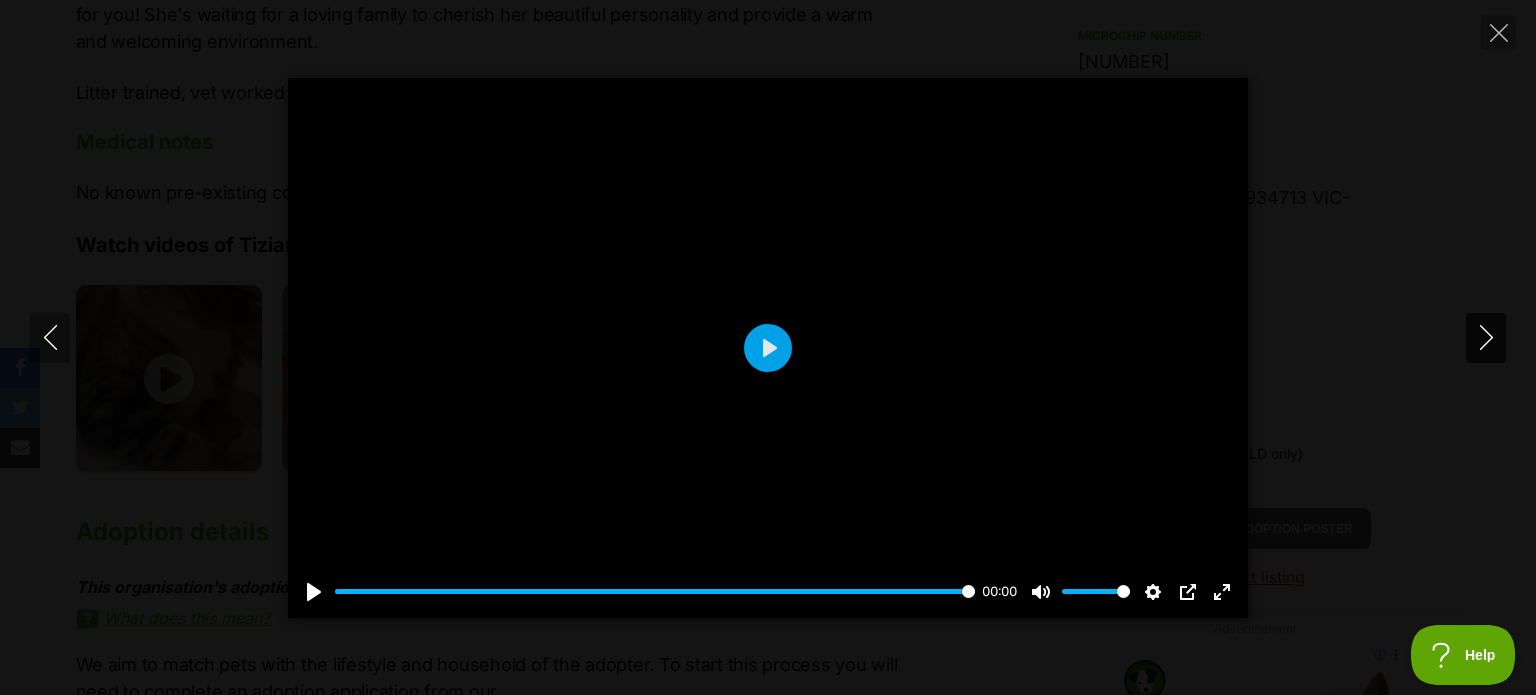 click 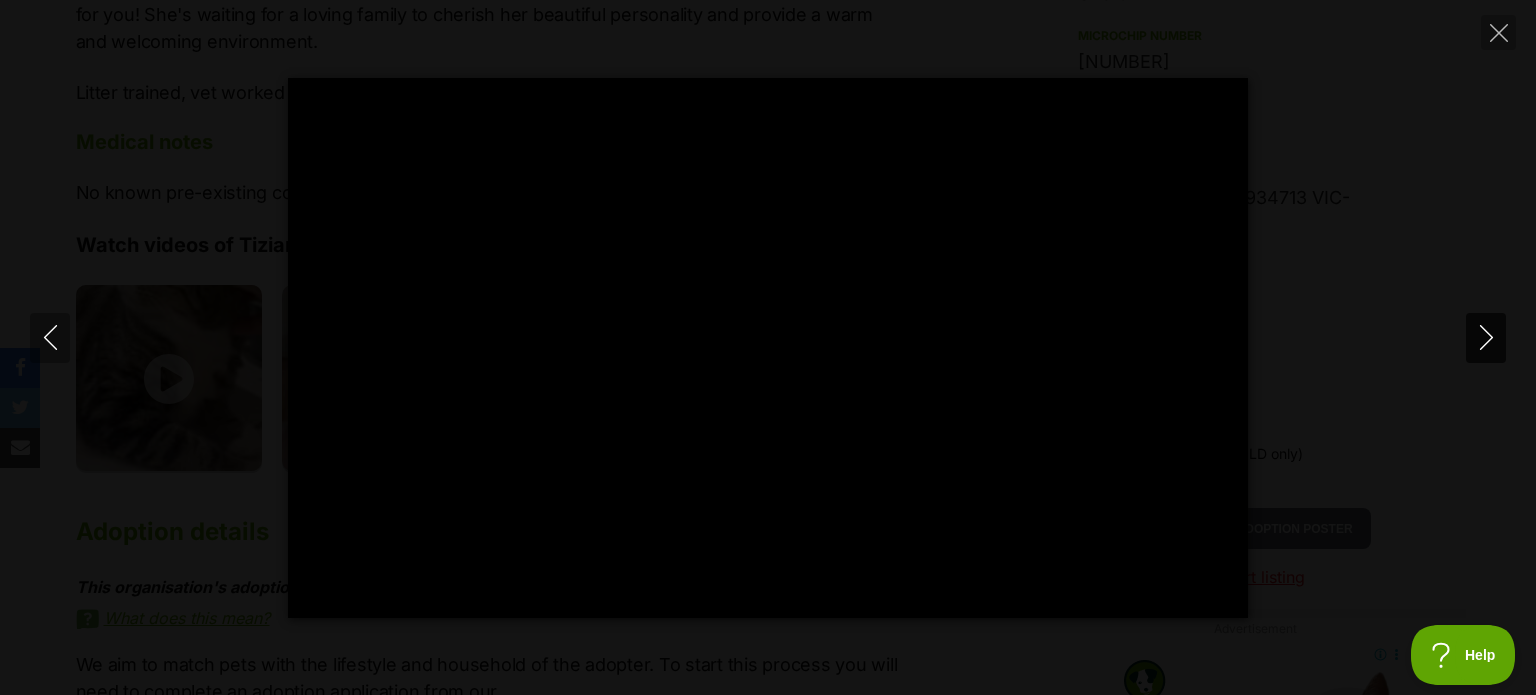 click 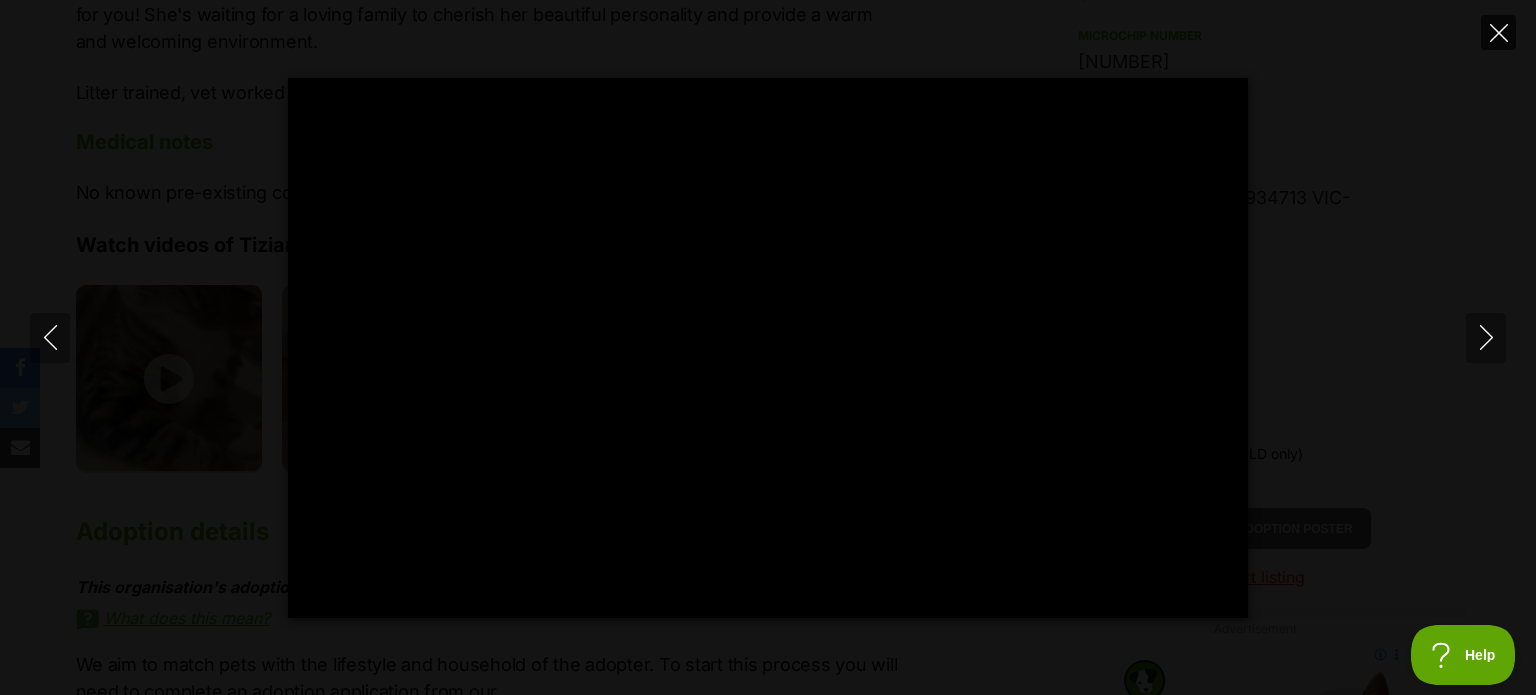 type on "100" 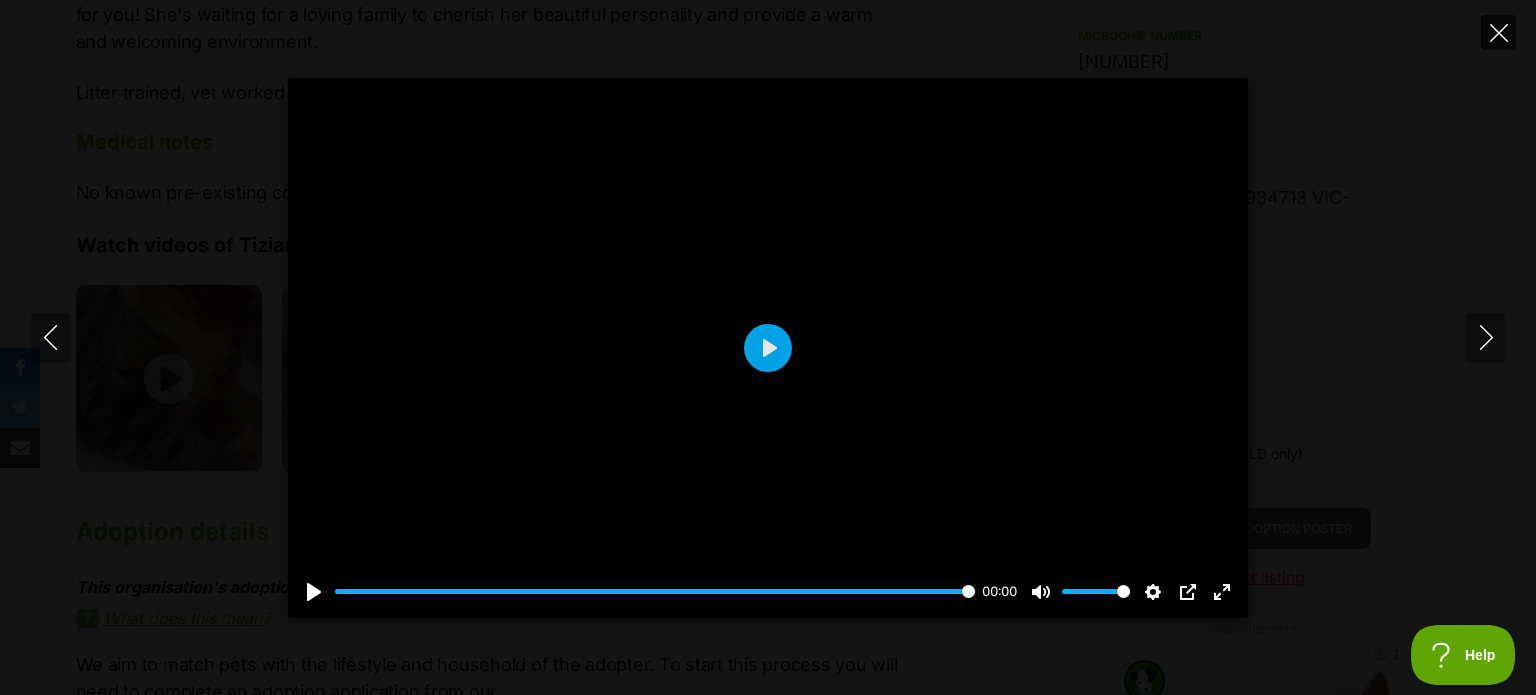 click 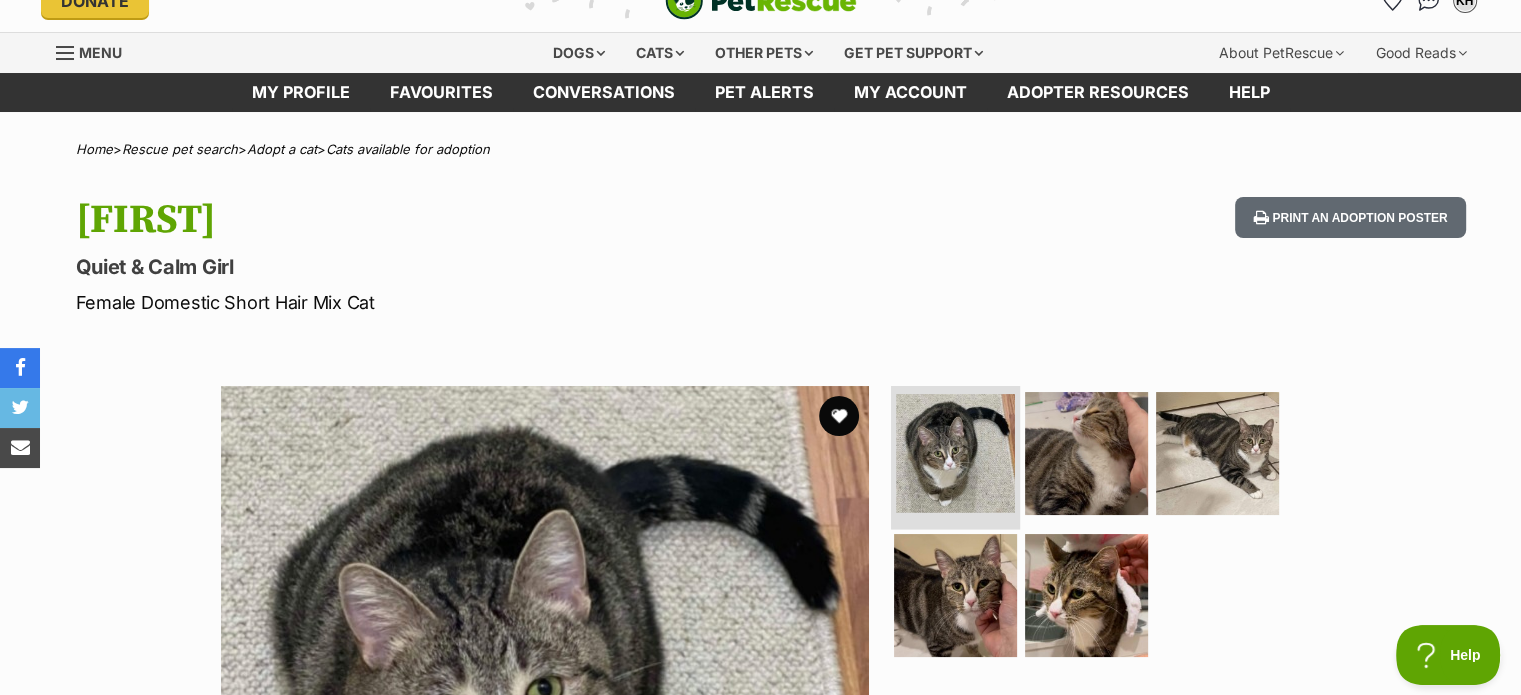 scroll, scrollTop: 0, scrollLeft: 0, axis: both 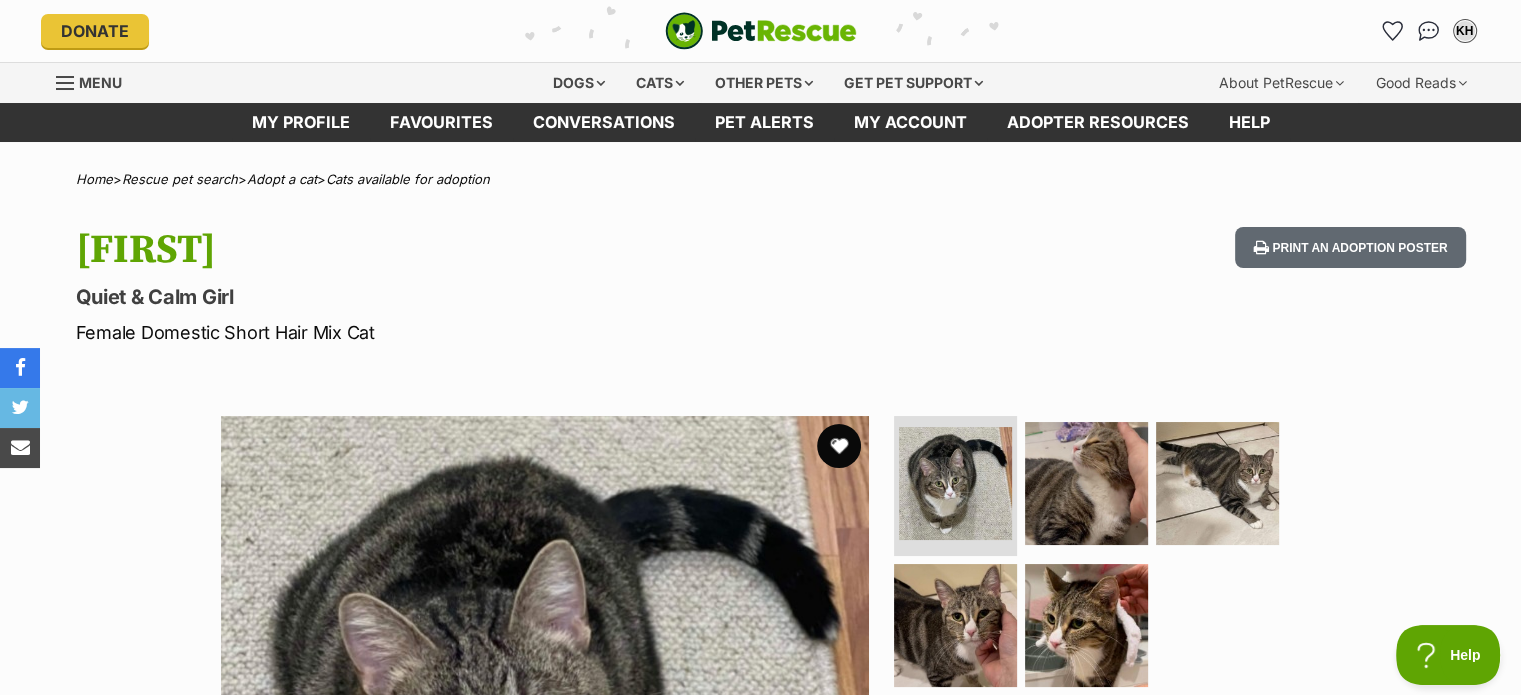 click at bounding box center [839, 446] 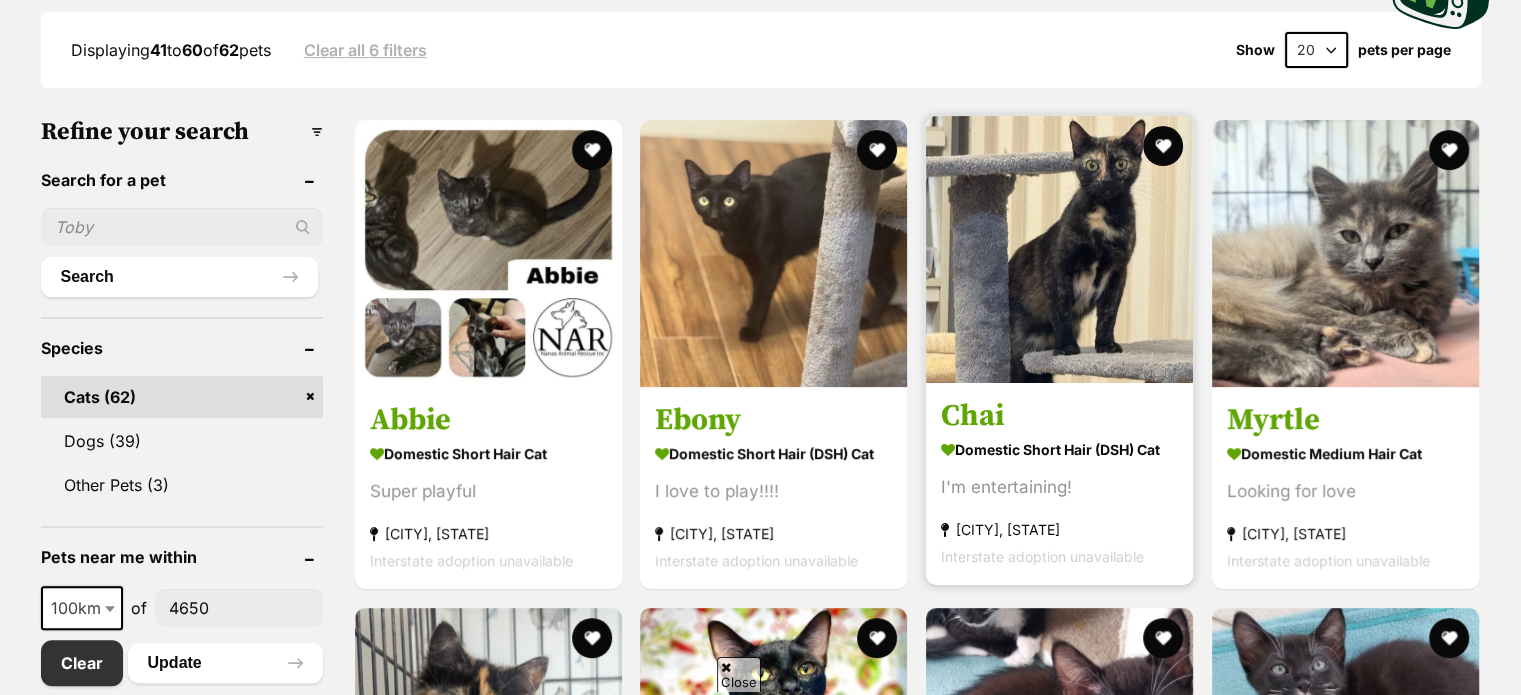 scroll, scrollTop: 533, scrollLeft: 0, axis: vertical 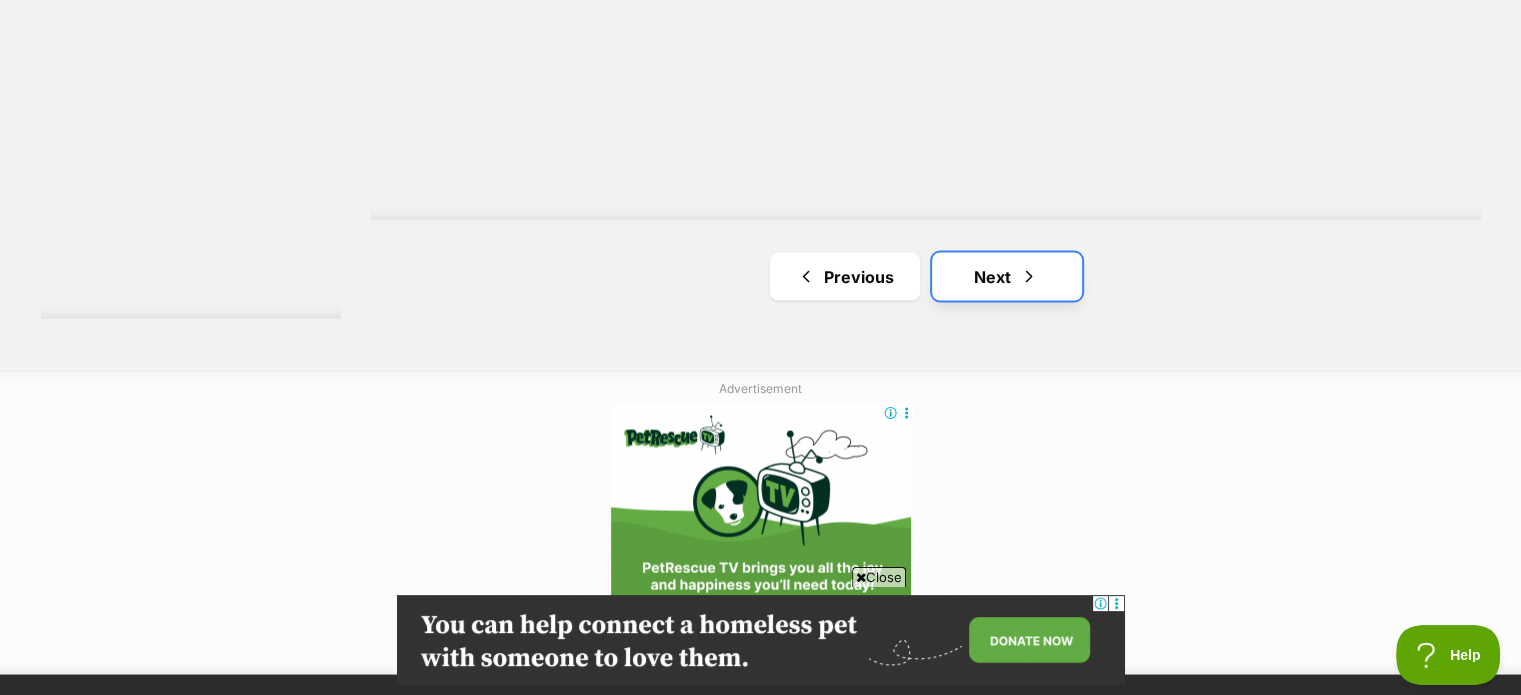 click on "Next" at bounding box center [1007, 276] 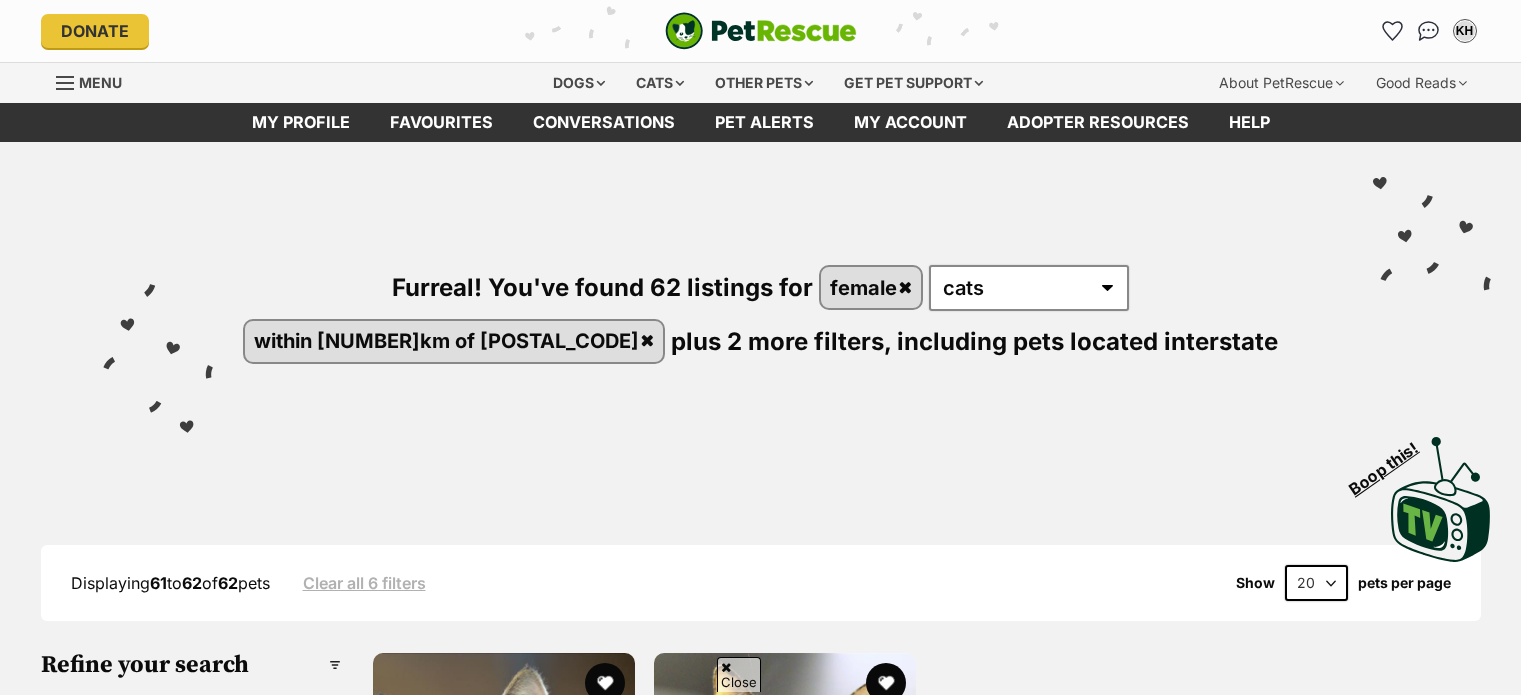 scroll, scrollTop: 400, scrollLeft: 0, axis: vertical 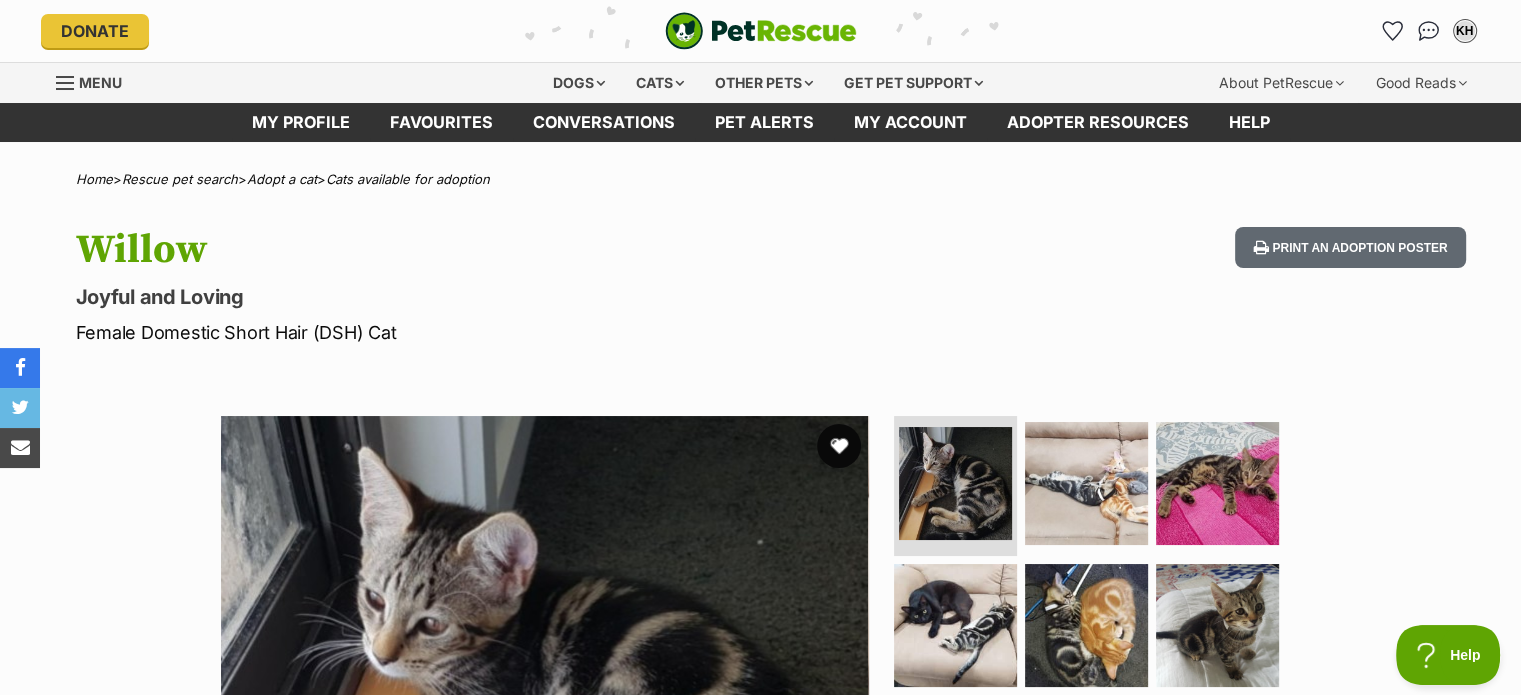 click at bounding box center [839, 446] 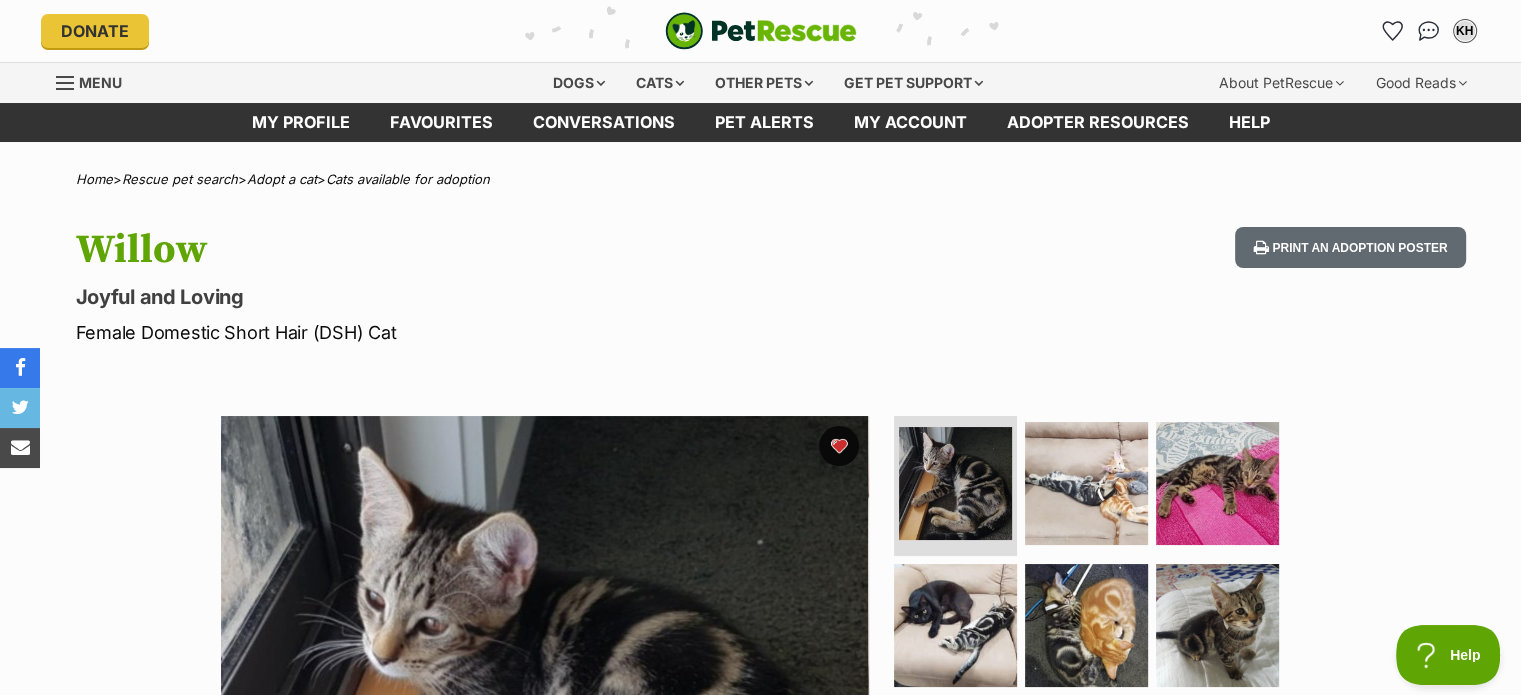 scroll, scrollTop: 0, scrollLeft: 0, axis: both 